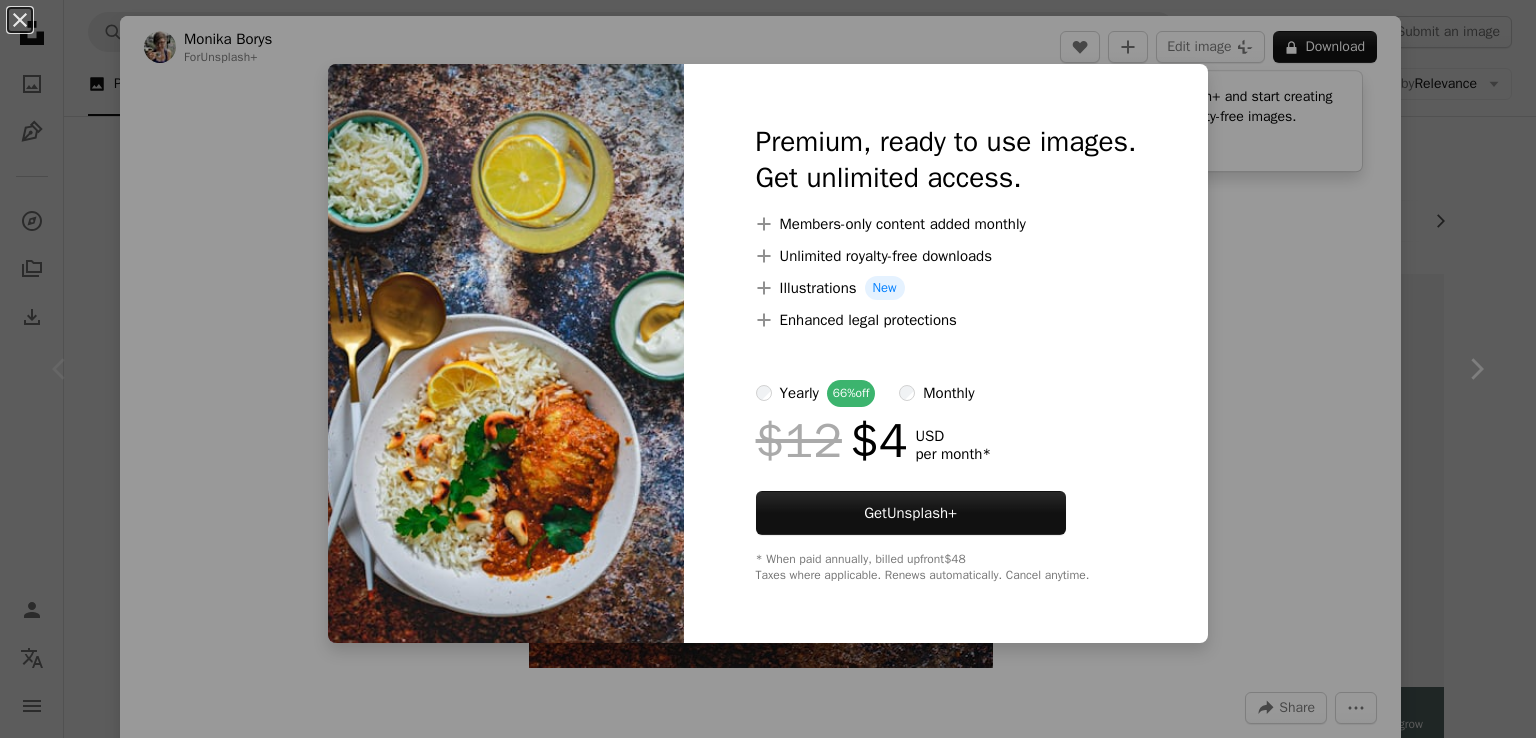 scroll, scrollTop: 87, scrollLeft: 0, axis: vertical 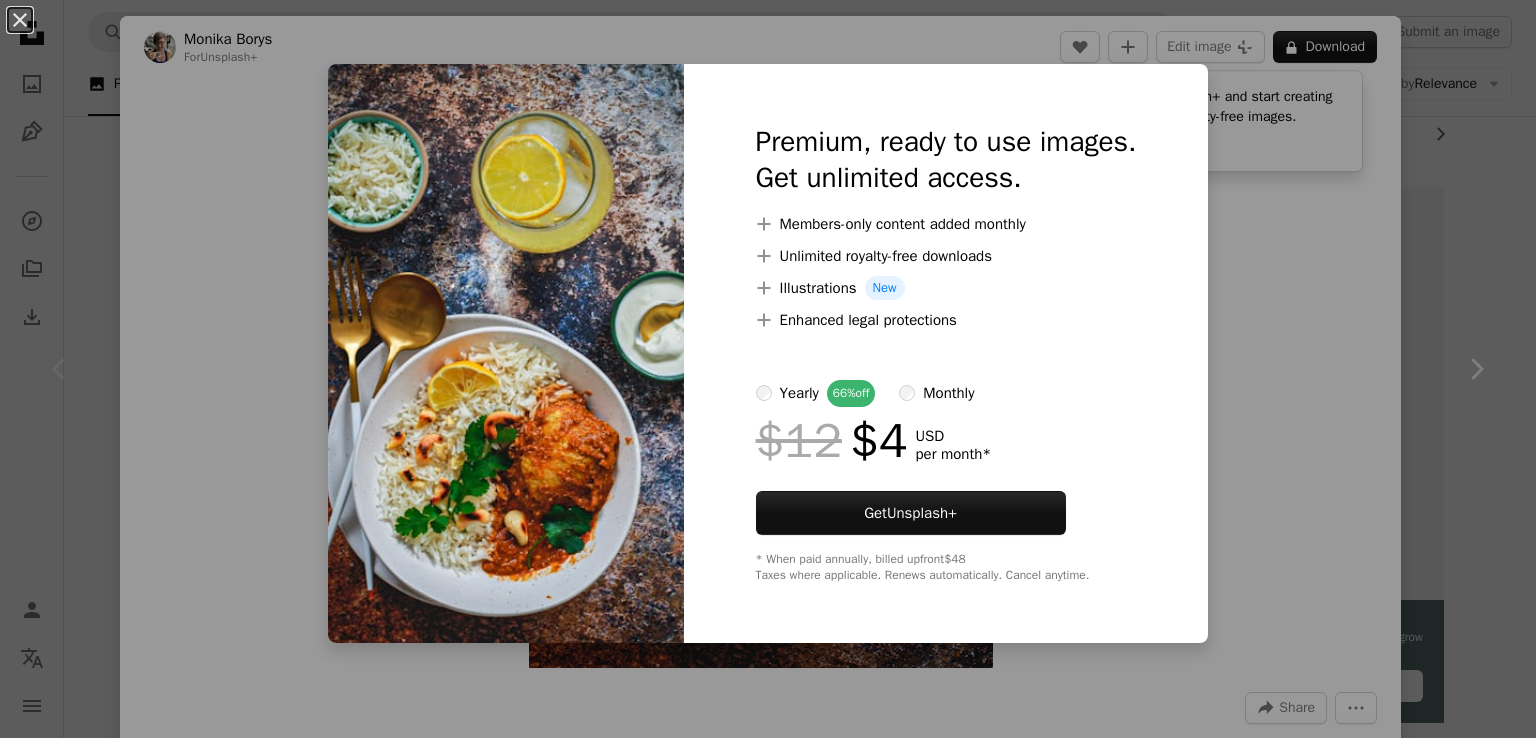 click on "An X shape Premium, ready to use images. Get unlimited access. A plus sign Members-only content added monthly A plus sign Unlimited royalty-free downloads A plus sign Illustrations  New A plus sign Enhanced legal protections yearly 66%  off monthly $12   $4 USD per month * Get  Unsplash+ * When paid annually, billed upfront  $48 Taxes where applicable. Renews automatically. Cancel anytime." at bounding box center (768, 369) 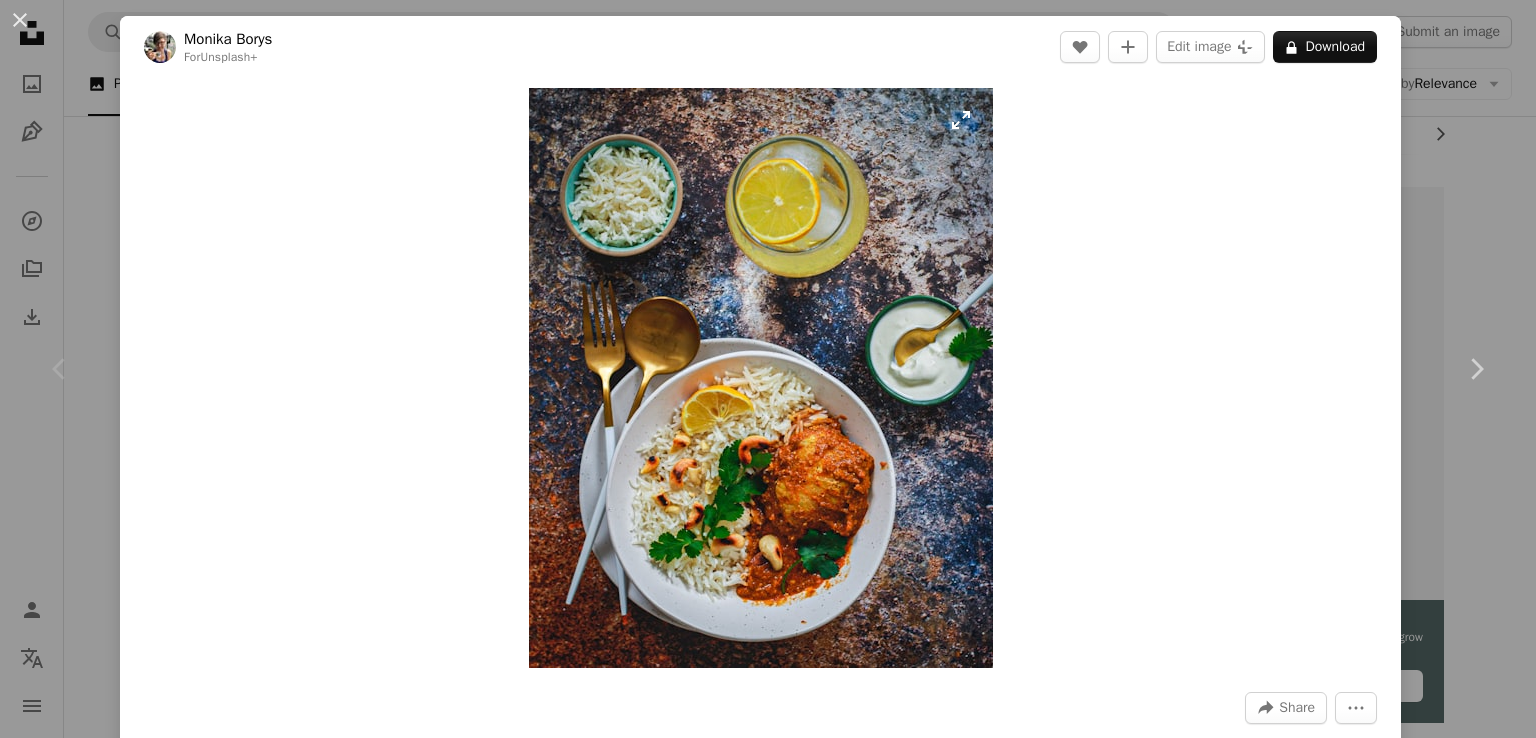 click at bounding box center (761, 378) 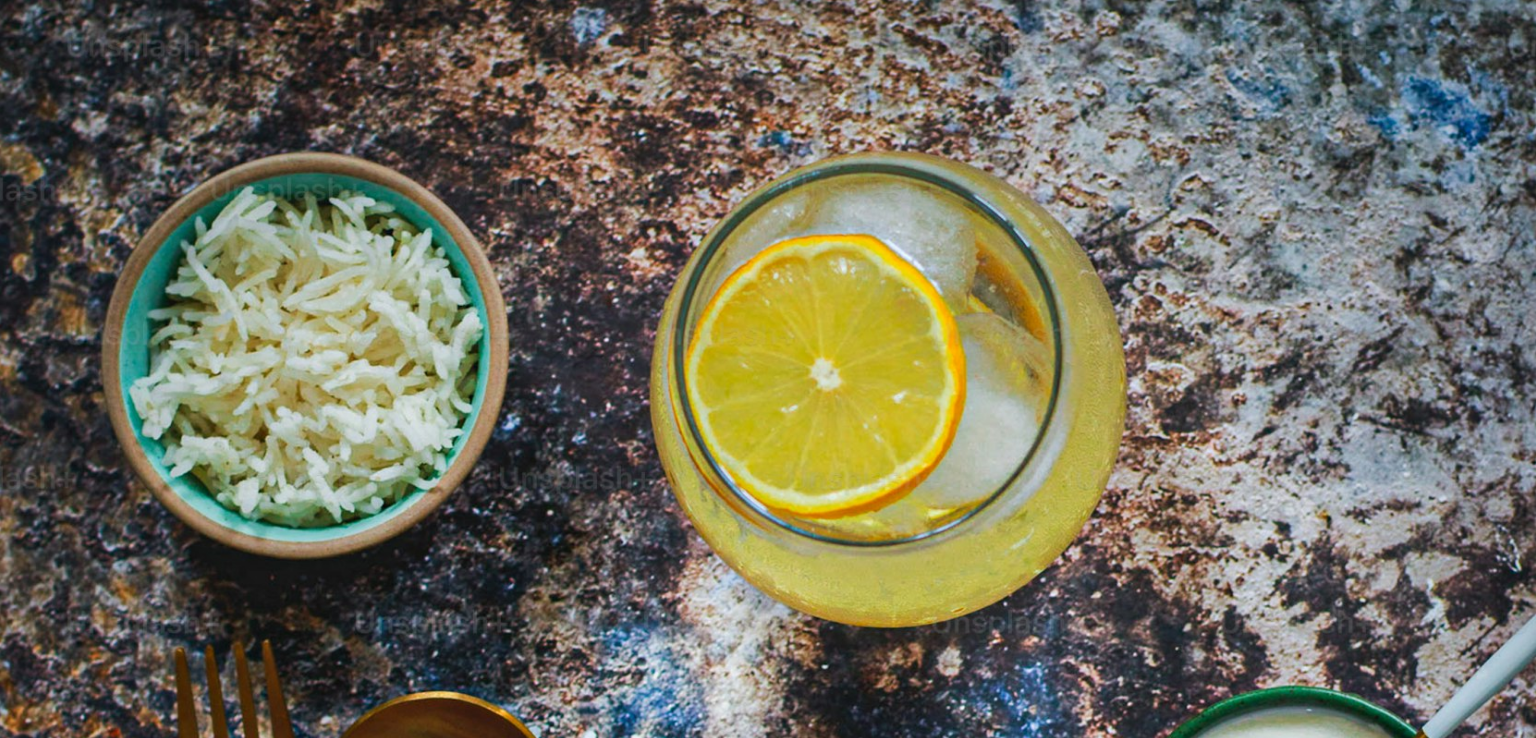 scroll, scrollTop: 573, scrollLeft: 0, axis: vertical 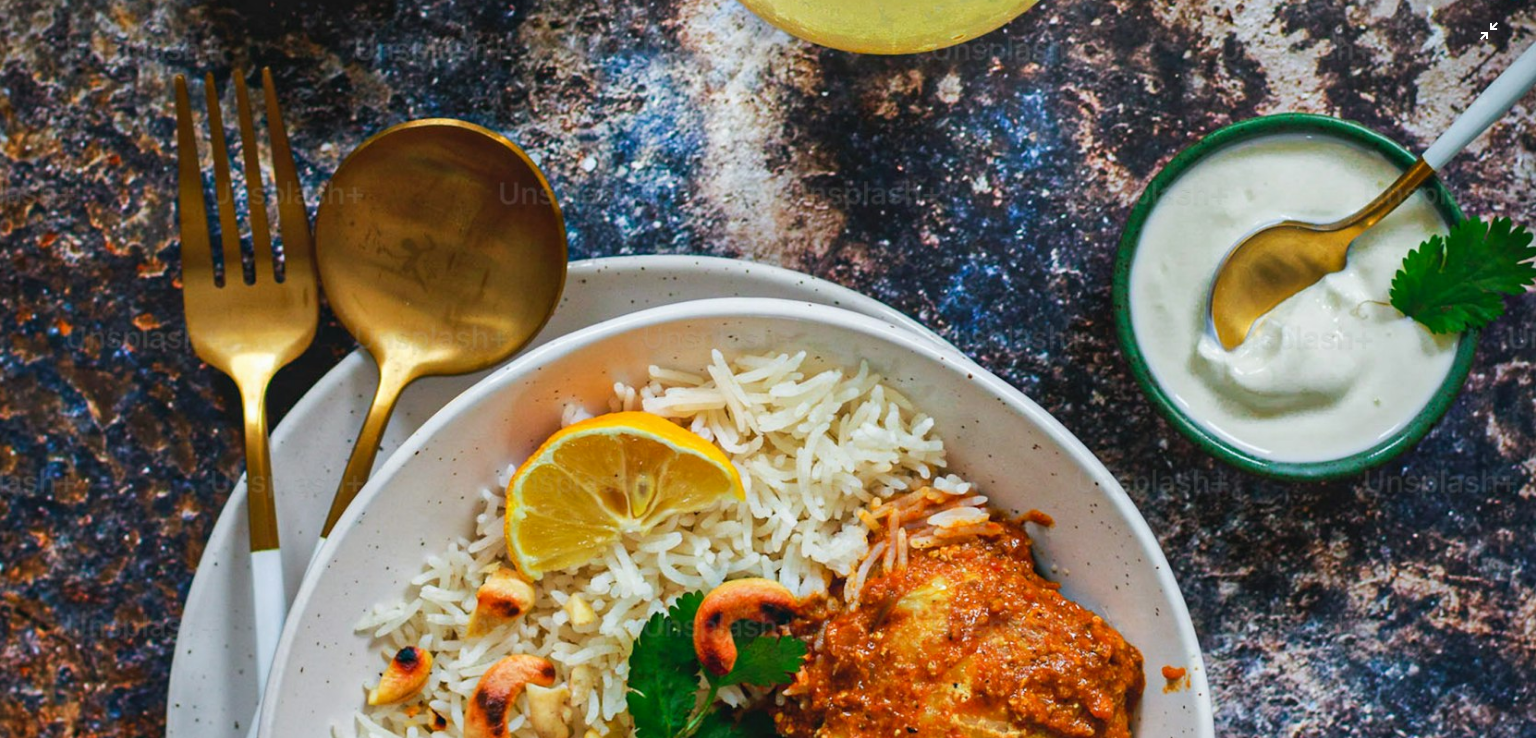 click at bounding box center [768, 387] 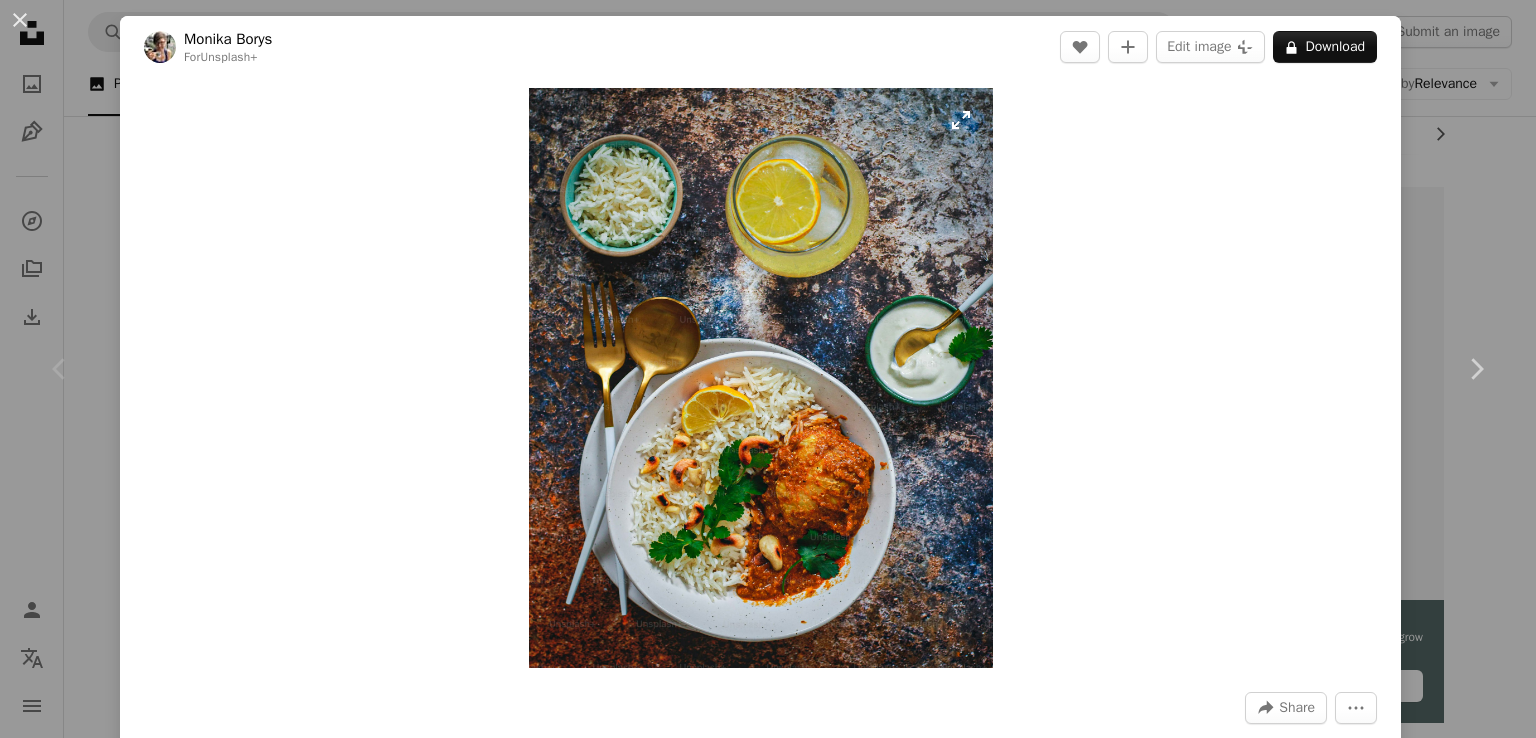click at bounding box center (761, 378) 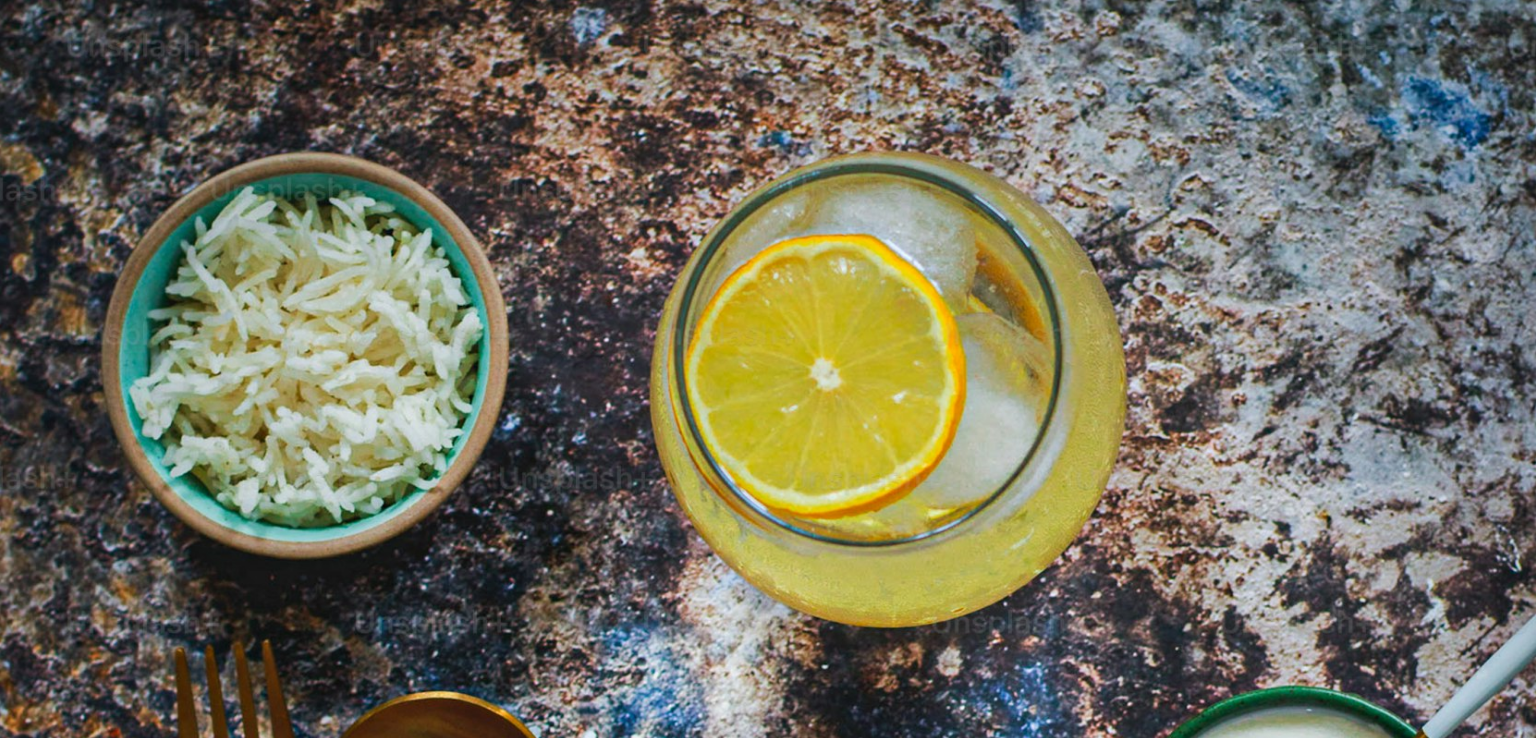 scroll, scrollTop: 573, scrollLeft: 0, axis: vertical 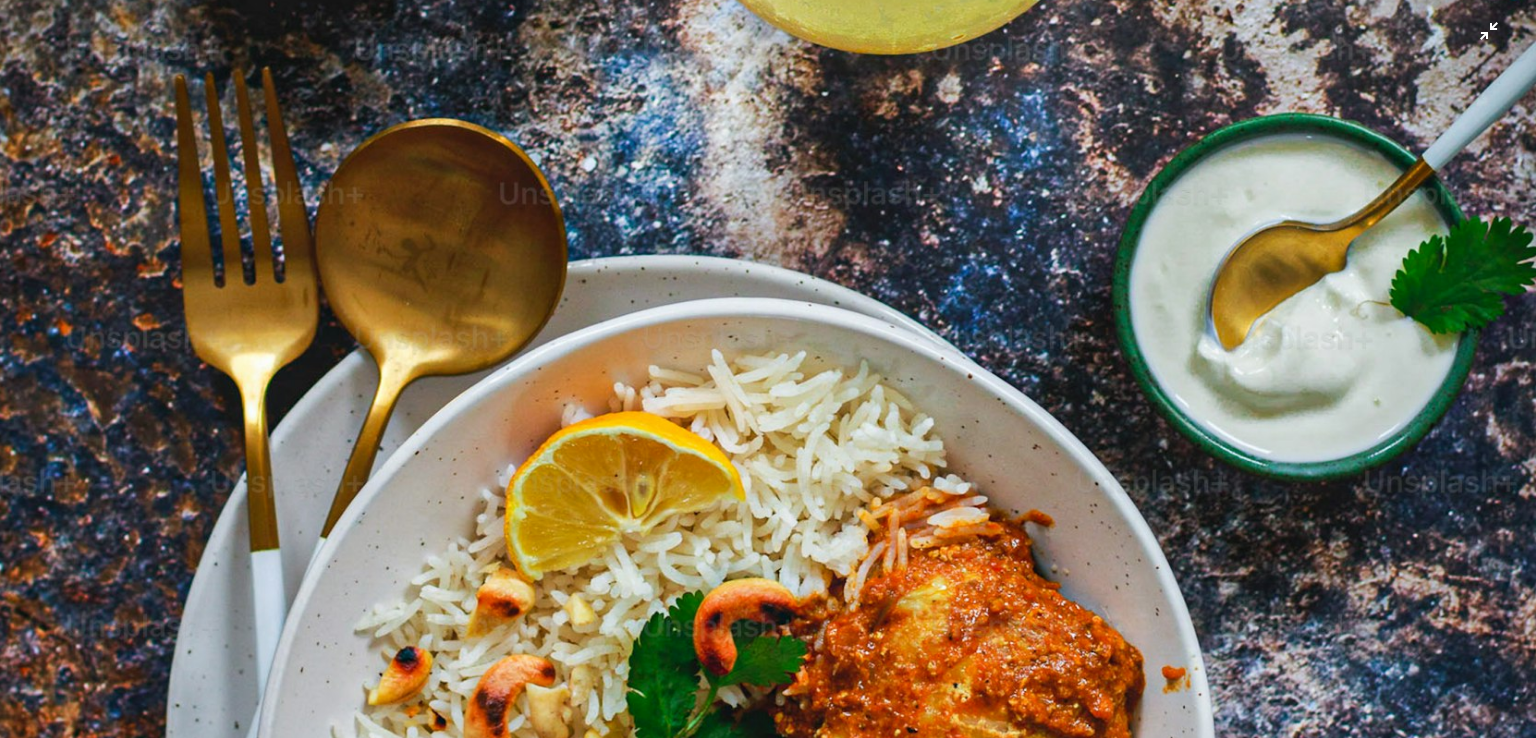 click at bounding box center [768, 387] 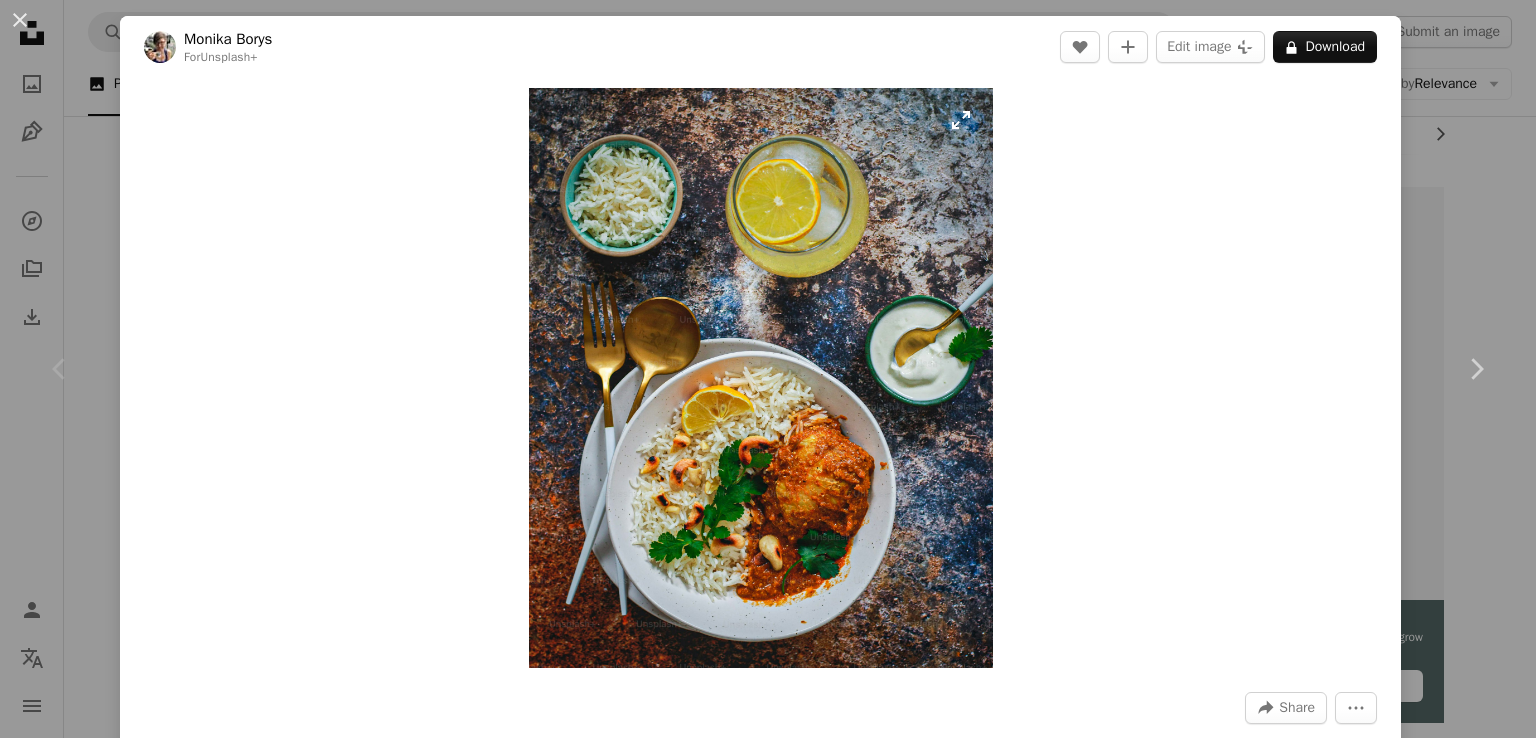 click at bounding box center (761, 378) 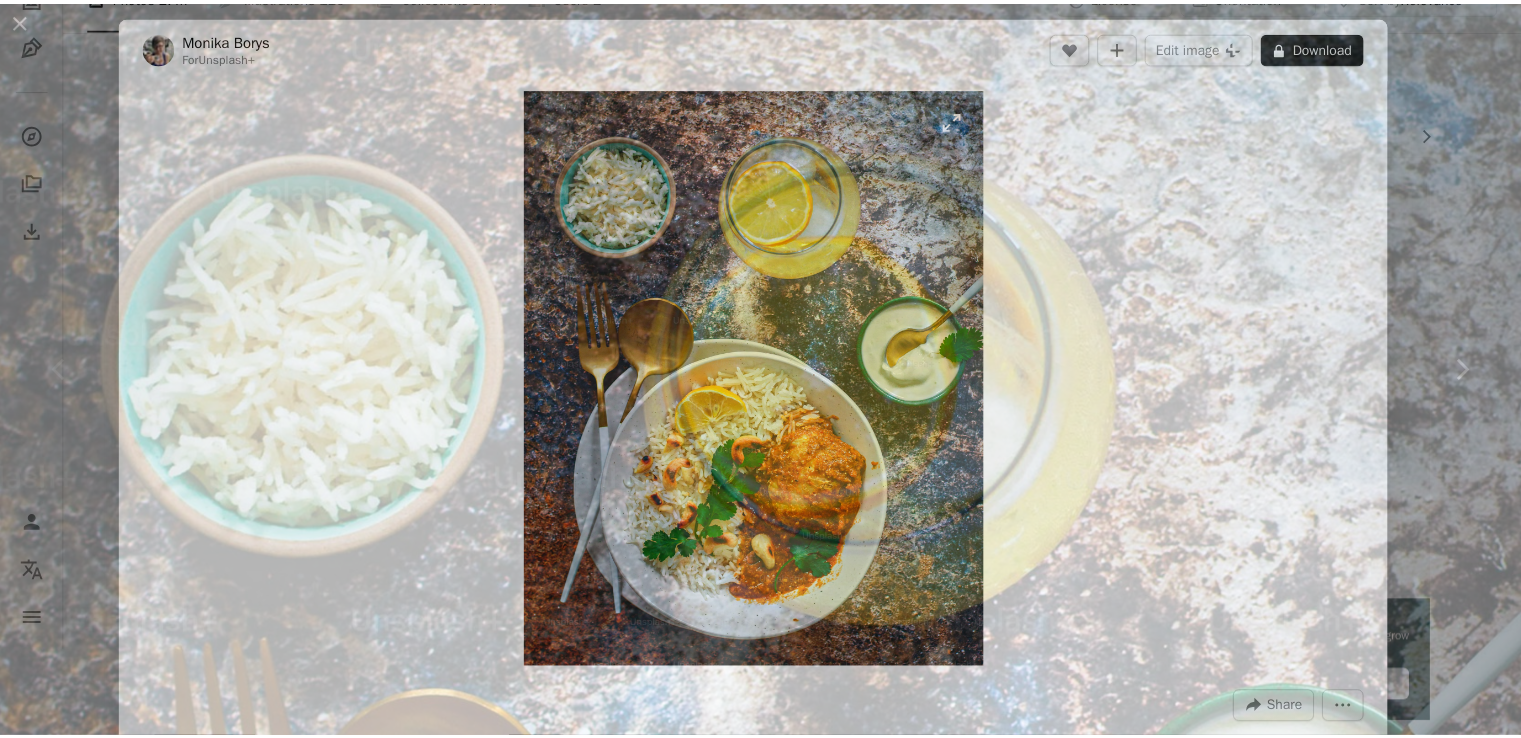scroll, scrollTop: 573, scrollLeft: 0, axis: vertical 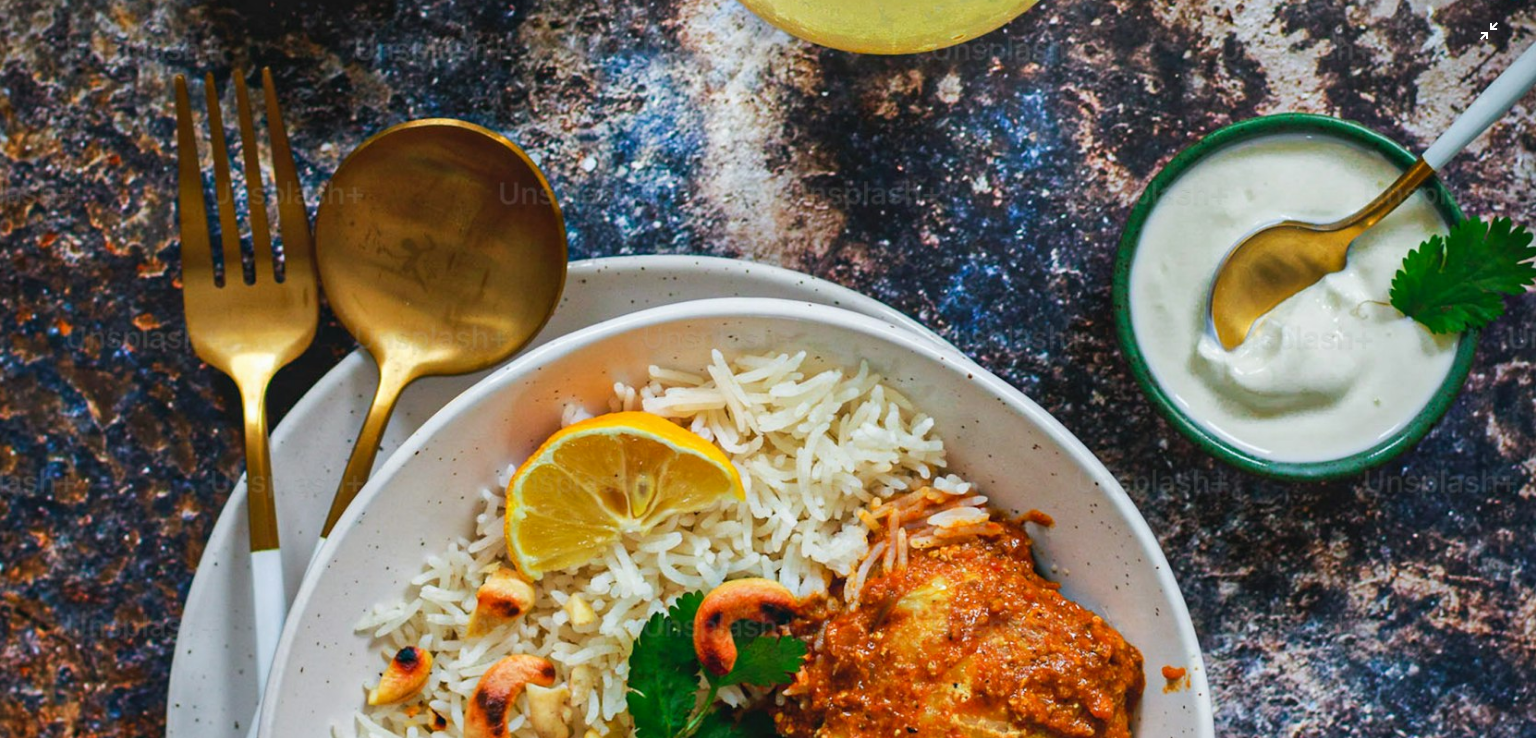 click at bounding box center (768, 387) 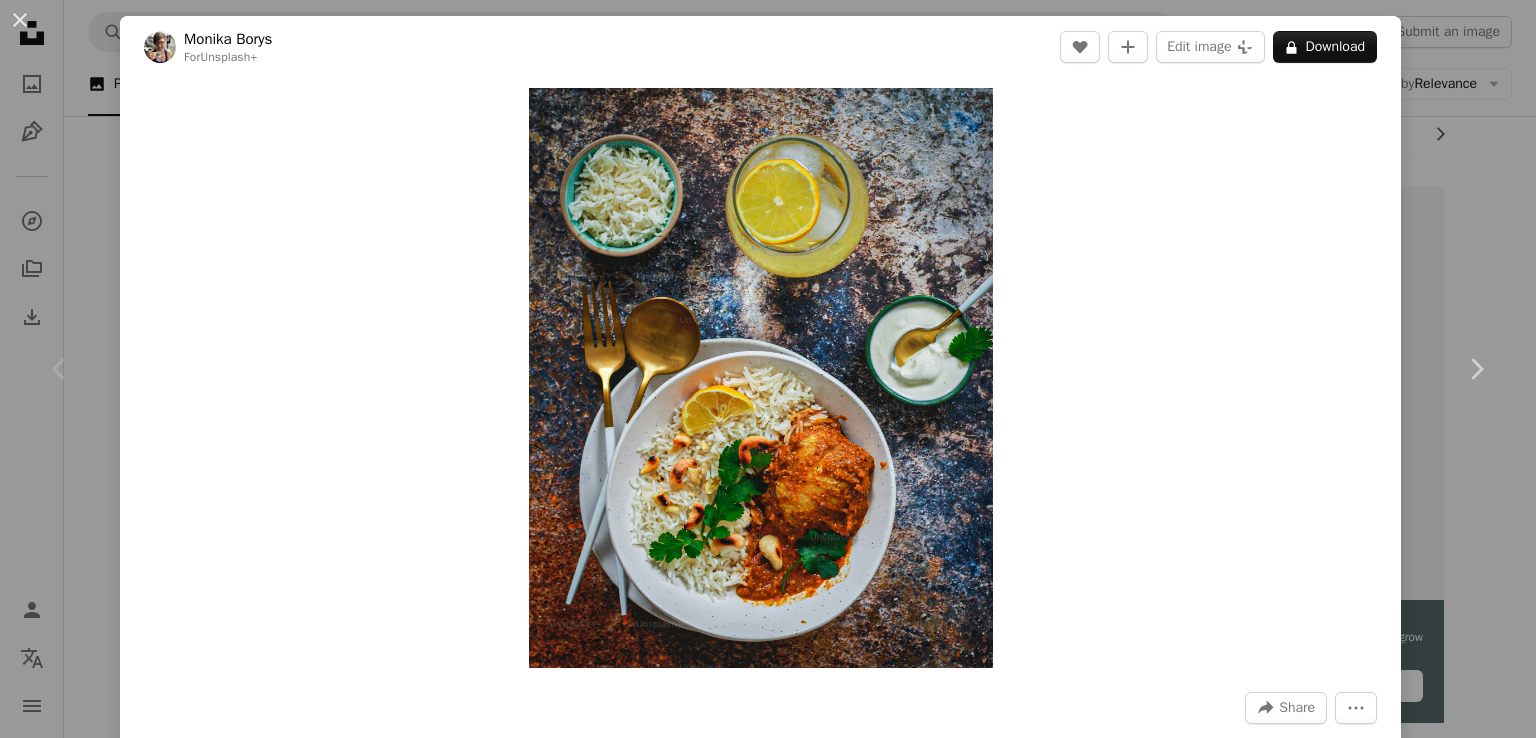 click on "An X shape Chevron left Chevron right [FIRST] [LAST] For  Unsplash+ A heart A plus sign Edit image   Plus sign for Unsplash+ A lock   Download Zoom in A forward-right arrow Share More Actions Indian food A map marker [CITY], [COUNTRY] Calendar outlined Published on [MONTH] 23, 2023 Safety Licensed under the Unsplash+ License food chicken dinner rice indian food food photography herbs food and drink curry chicken curry food styling indian cuisine indian curry indian food photography food photographer yougurt food photography styling [CITY] Free images From this series Plus sign for Unsplash+ Plus sign for Unsplash+ Plus sign for Unsplash+ Related images Plus sign for Unsplash+ A heart A plus sign [FIRST] [LAST] For  Unsplash+ A lock   Download Plus sign for Unsplash+ A heart A plus sign [FIRST] [LAST] For  Unsplash+ A lock   Download Plus sign for Unsplash+ A heart A plus sign [FIRST] [LAST] For  Unsplash+ A lock" at bounding box center (768, 369) 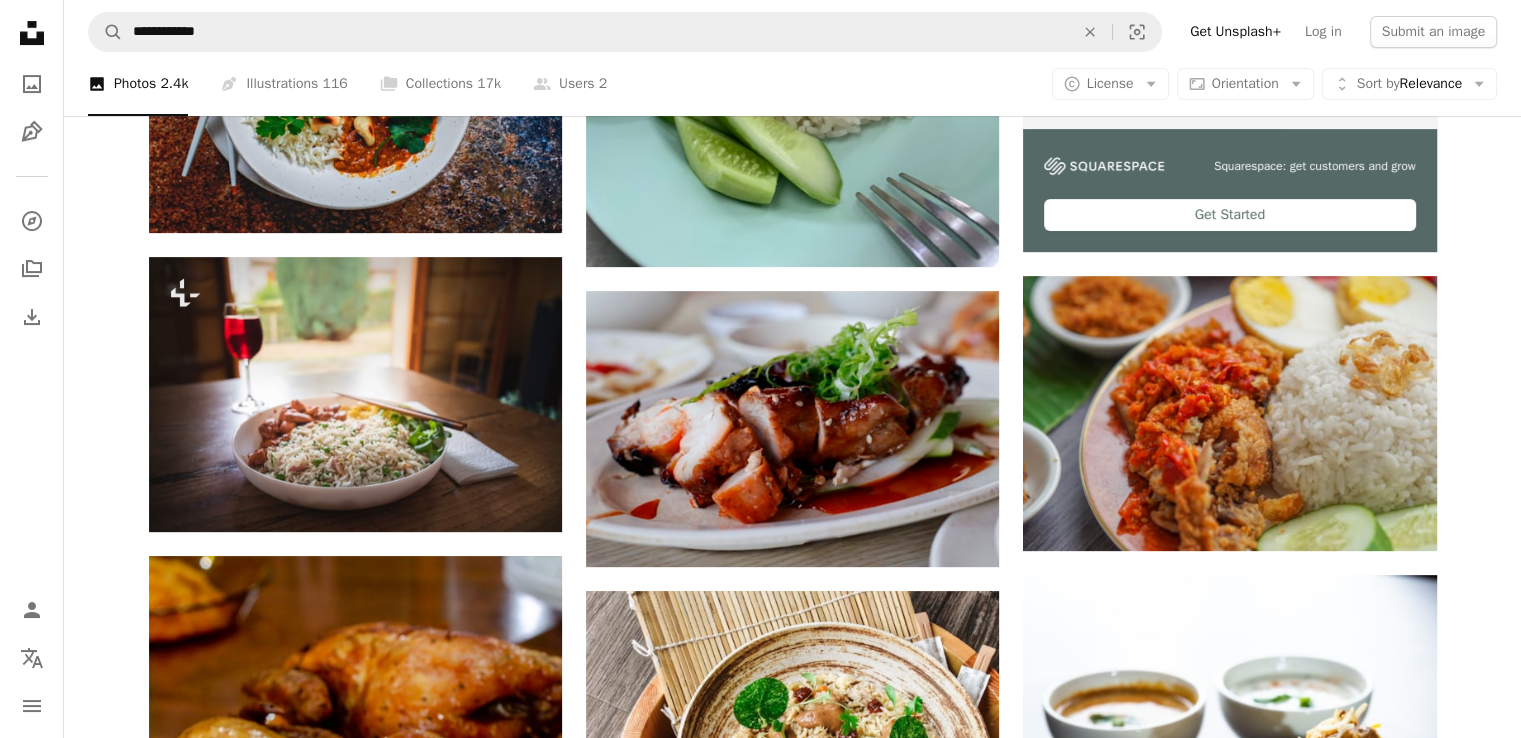 scroll, scrollTop: 485, scrollLeft: 0, axis: vertical 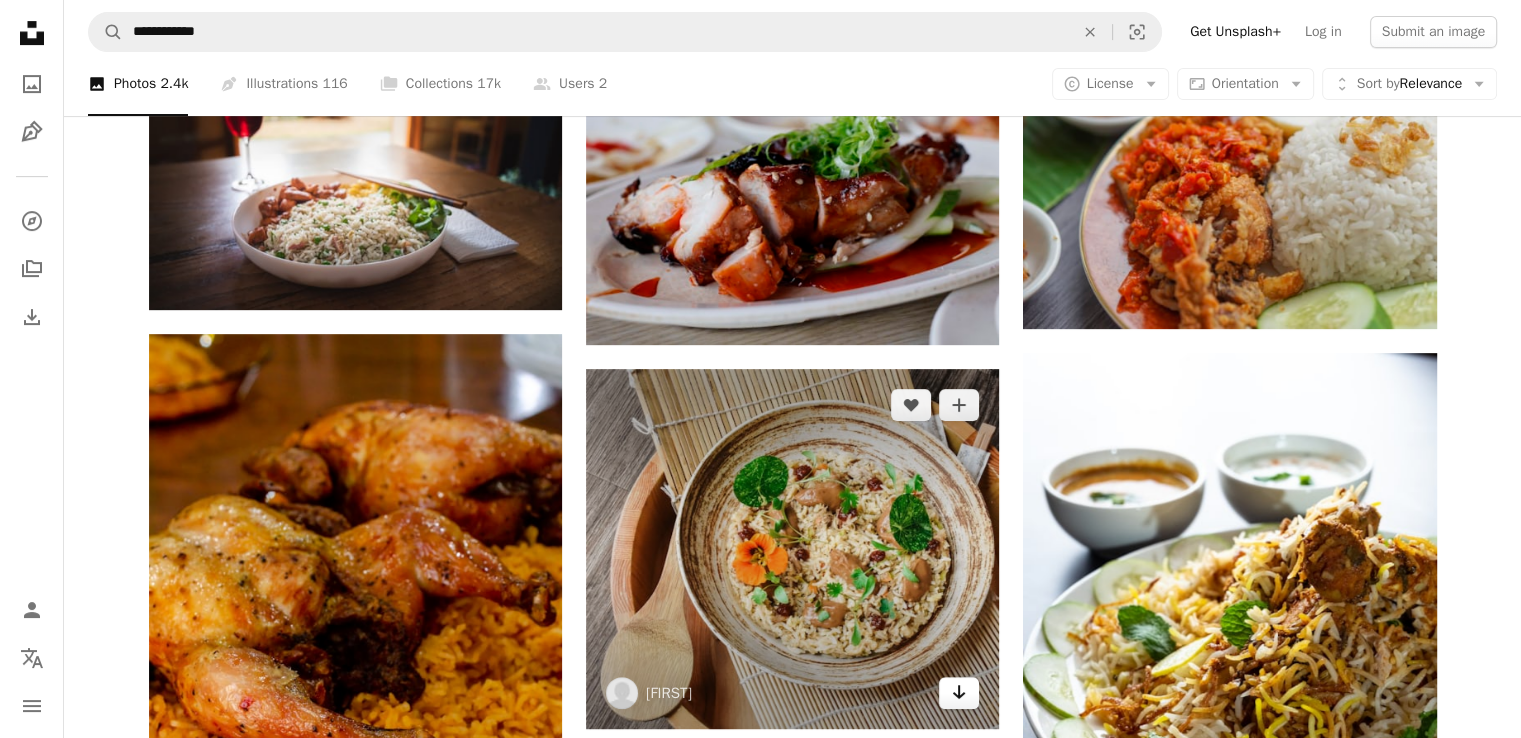 click on "Arrow pointing down" 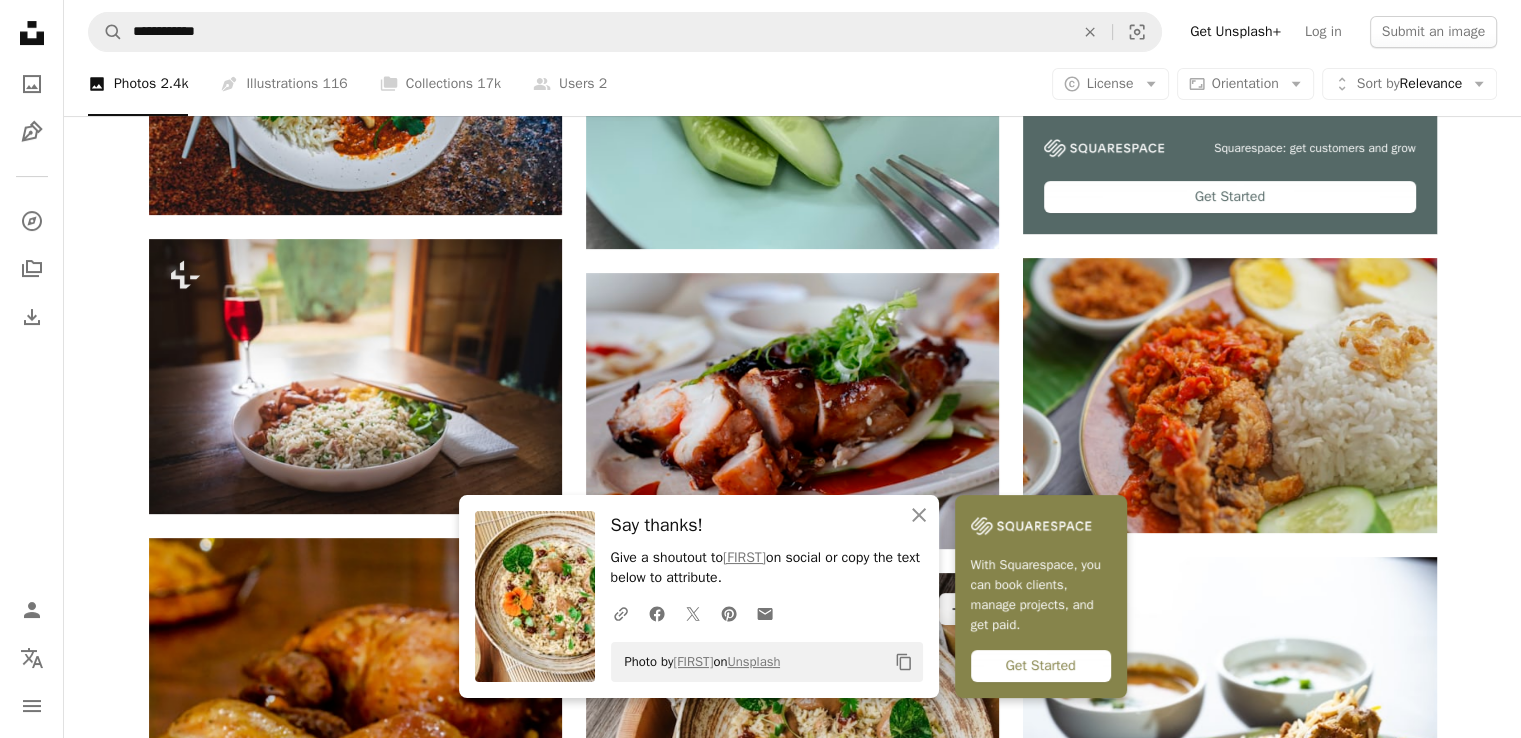 scroll, scrollTop: 593, scrollLeft: 0, axis: vertical 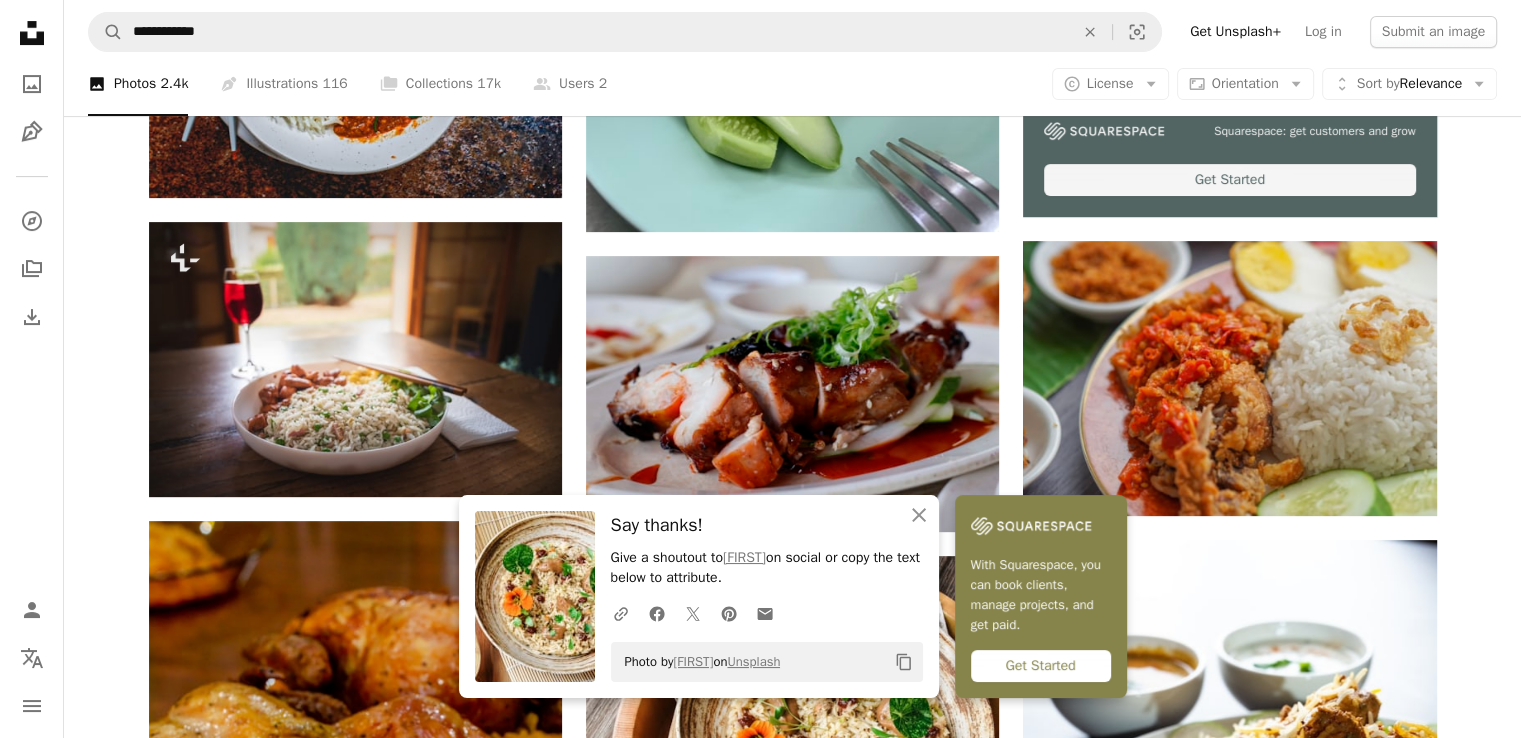 click on "Squarespace: get customers and grow" at bounding box center [1315, 131] 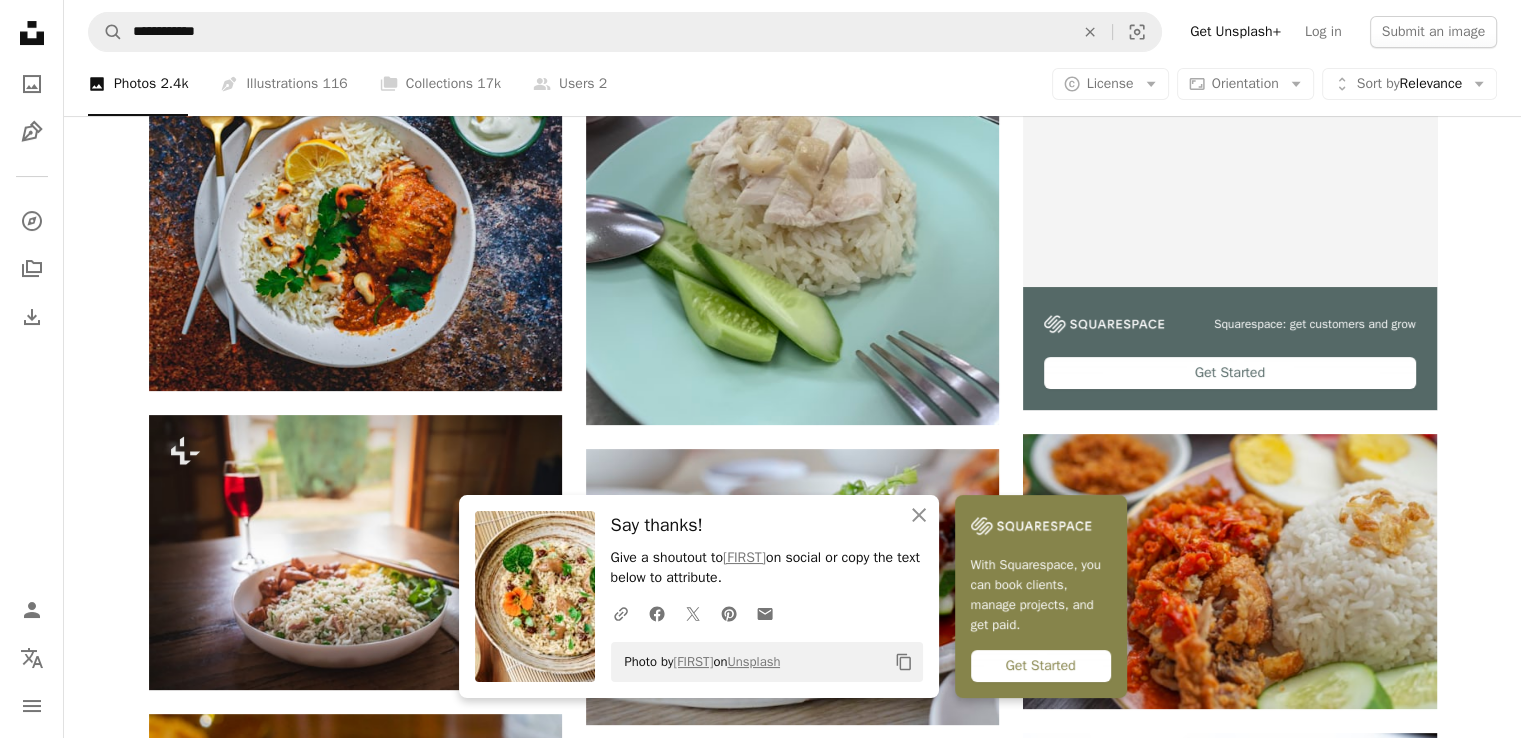 scroll, scrollTop: 339, scrollLeft: 0, axis: vertical 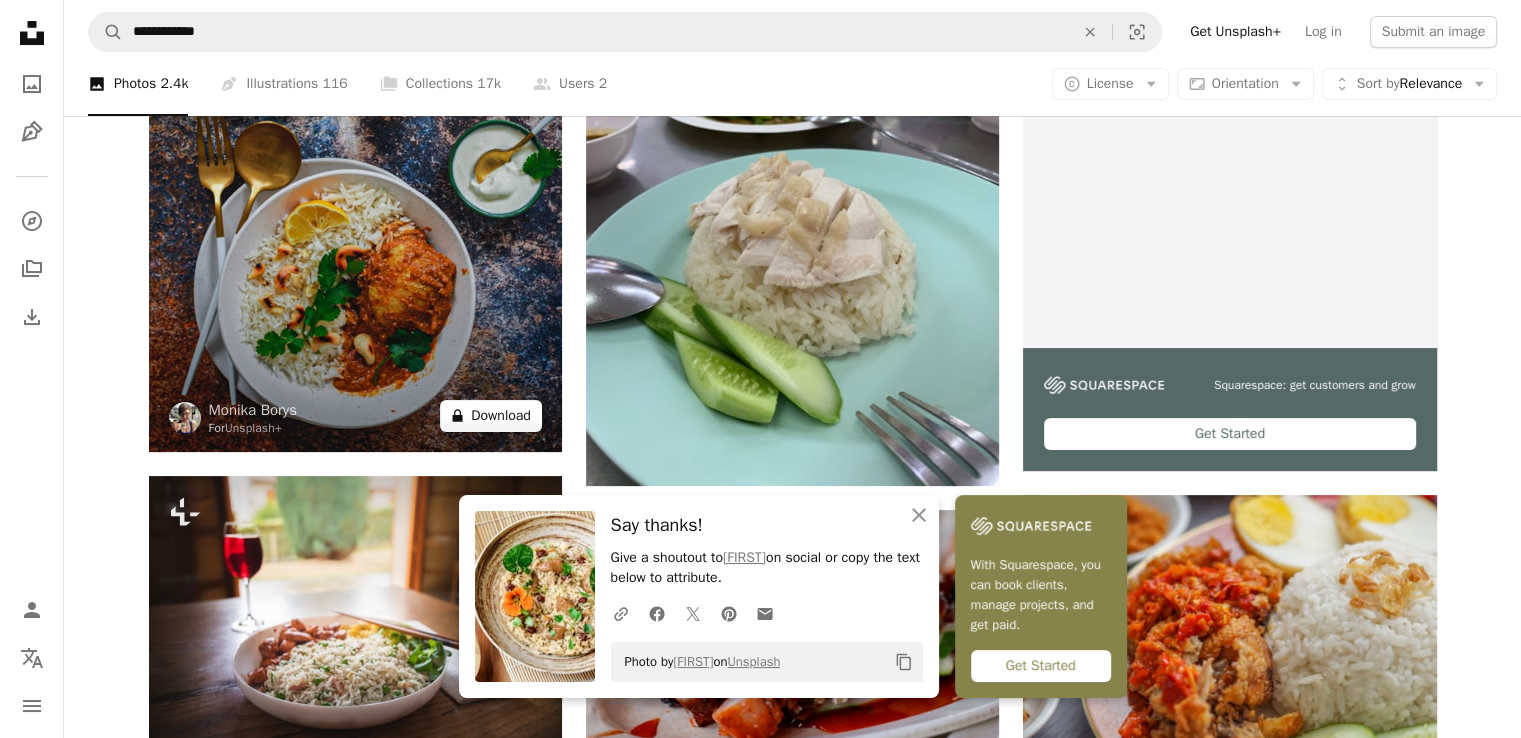 click on "A lock   Download" at bounding box center (491, 416) 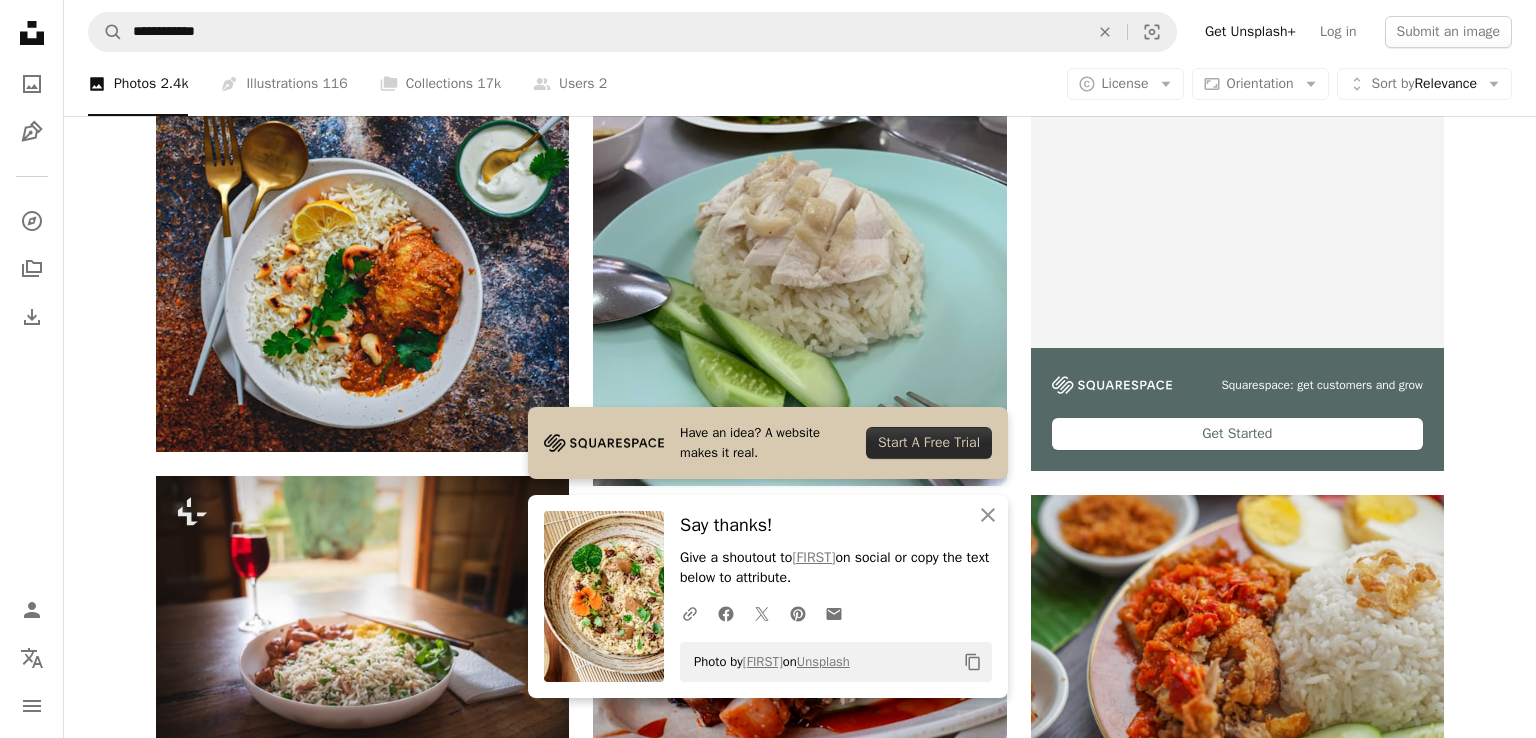 click on "An X shape Have an idea? A website makes it real. Start A Free Trial An X shape Close Say thanks! Give a shoutout to [FIRST] on social or copy the text below to attribute. A URL sharing icon (chains) Facebook icon X (formerly Twitter) icon Pinterest icon An envelope Photo by [FIRST] on Unsplash
Copy content Premium, ready to use images. Get unlimited access. A plus sign Members-only content added monthly A plus sign Unlimited royalty-free downloads A plus sign Illustrations  New A plus sign Enhanced legal protections yearly 66%  off monthly $12   $4 USD per month * Get  Unsplash+ * When paid annually, billed upfront  $48 Taxes where applicable. Renews automatically. Cancel anytime." at bounding box center [768, 4959] 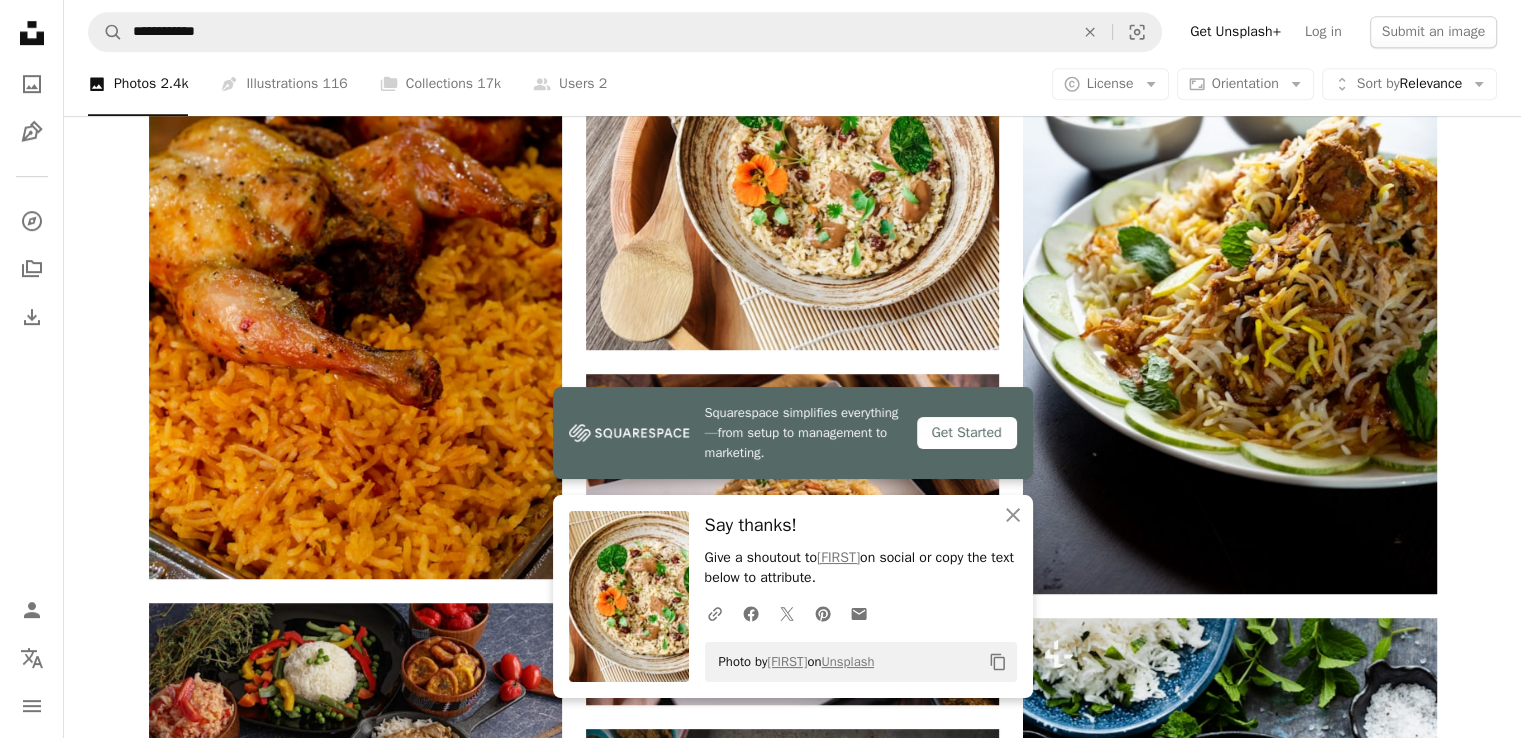 scroll, scrollTop: 1164, scrollLeft: 0, axis: vertical 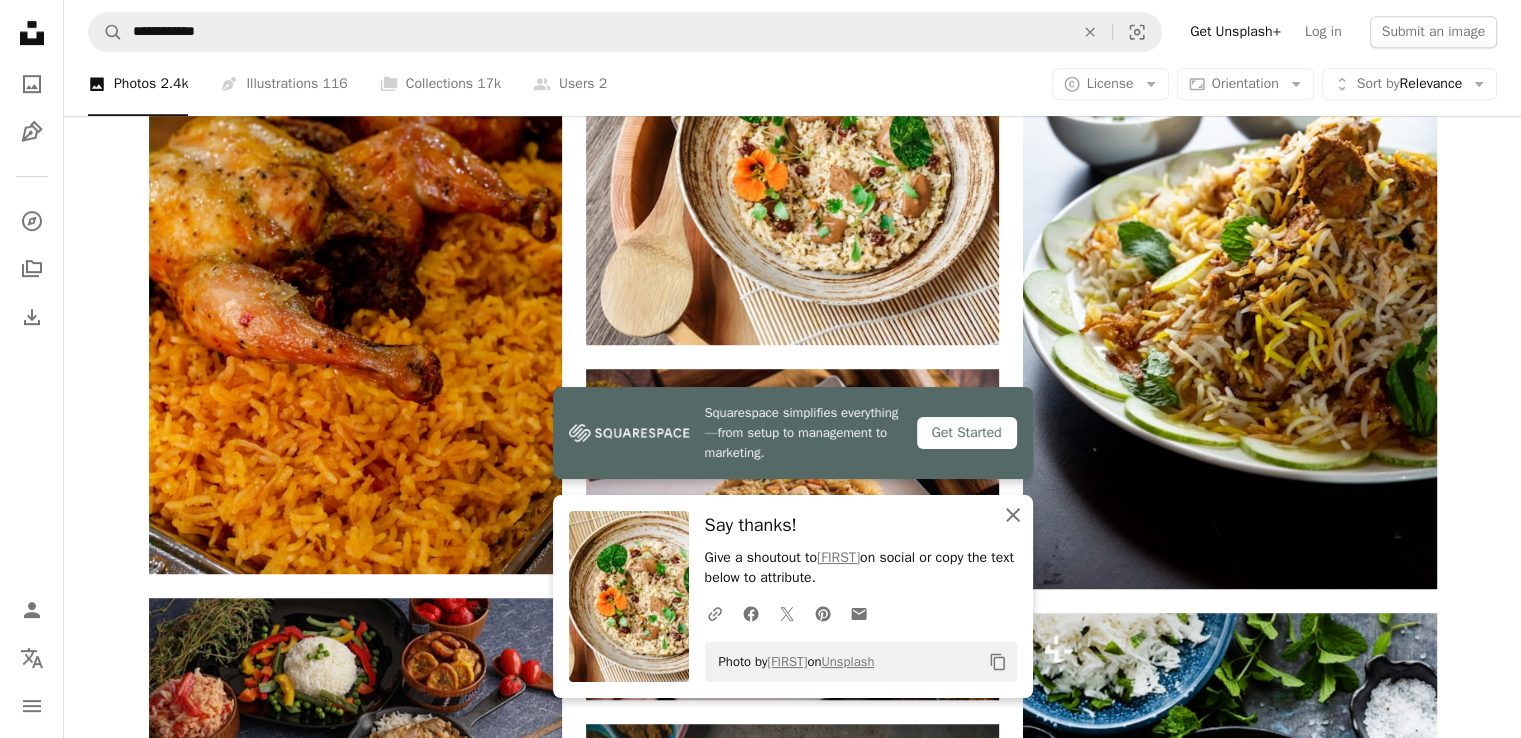 click 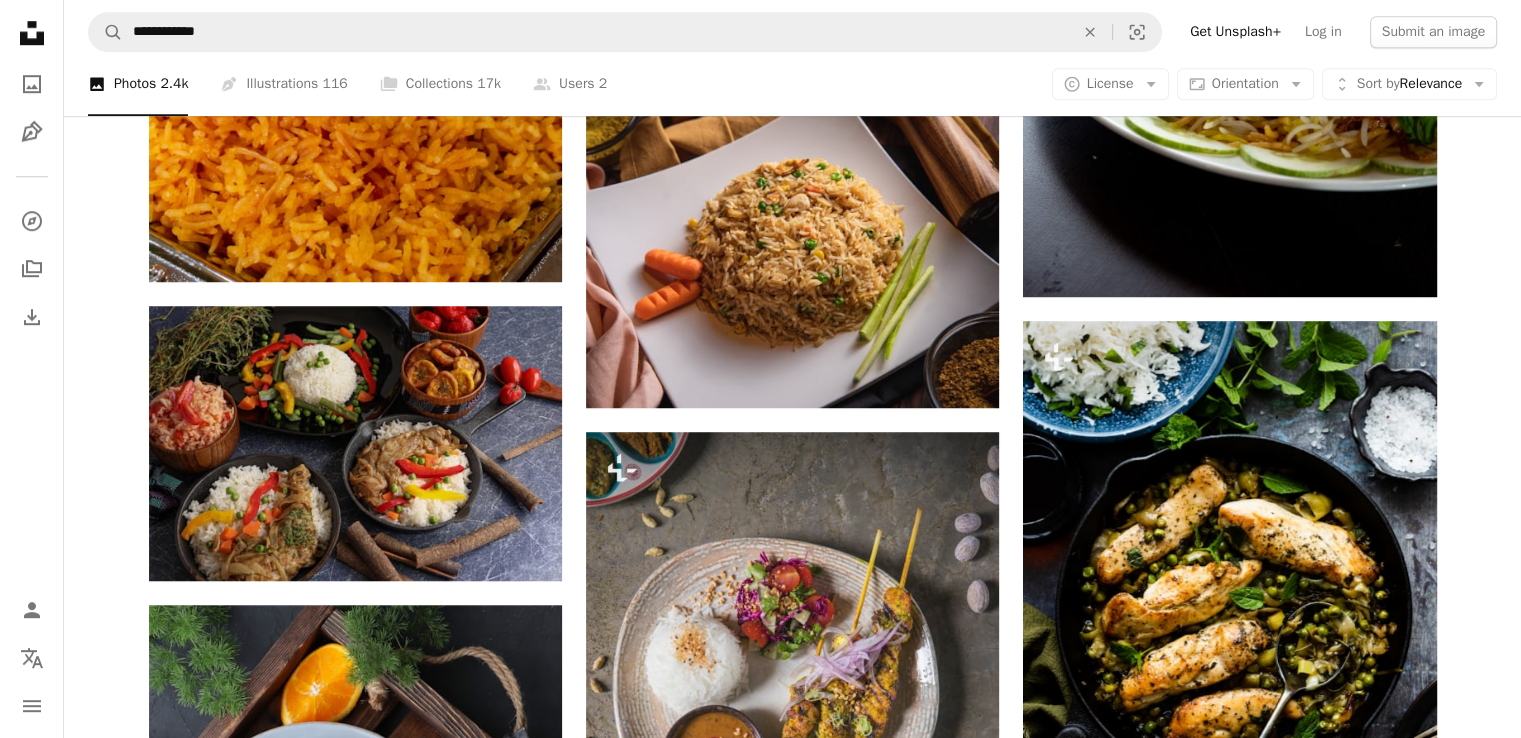 scroll, scrollTop: 1467, scrollLeft: 0, axis: vertical 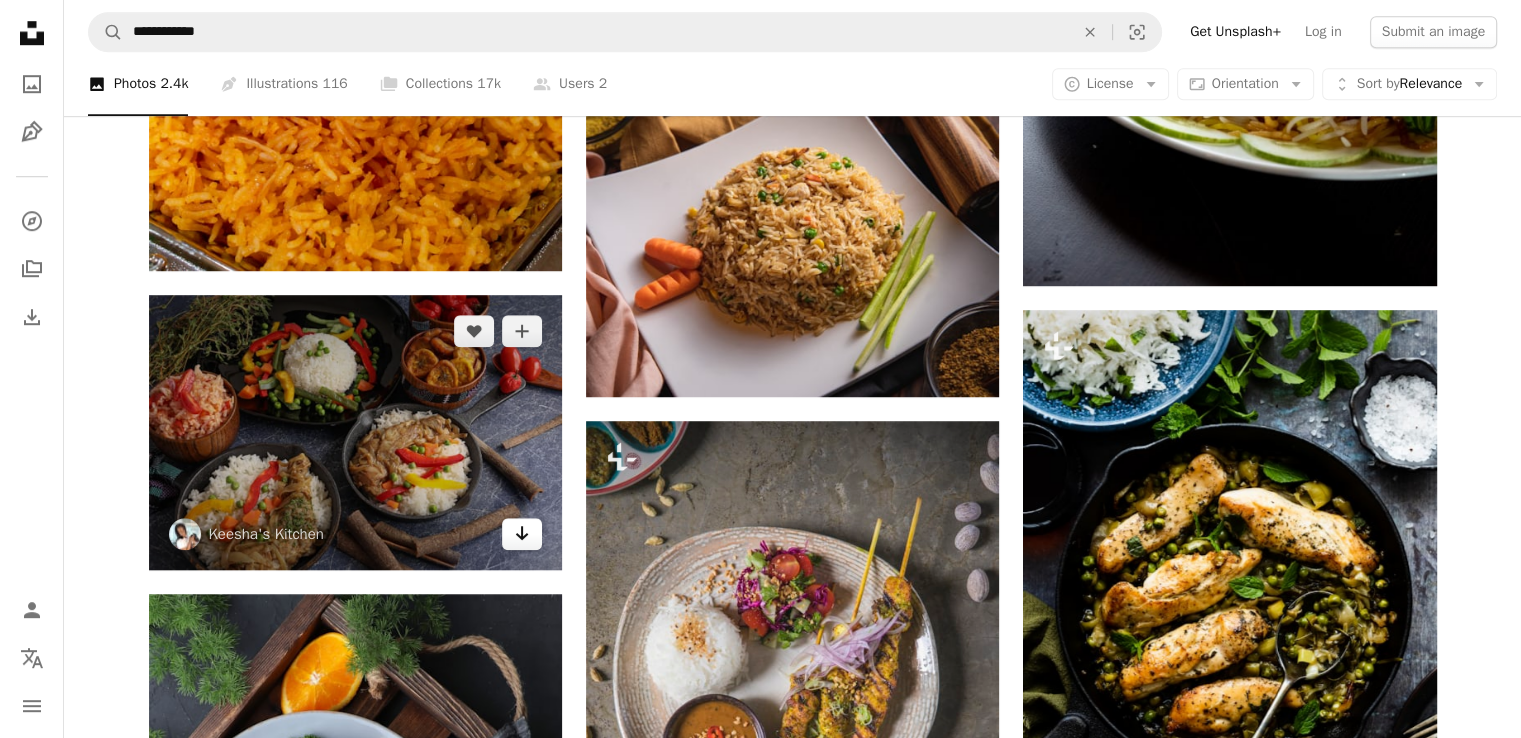 click on "Arrow pointing down" 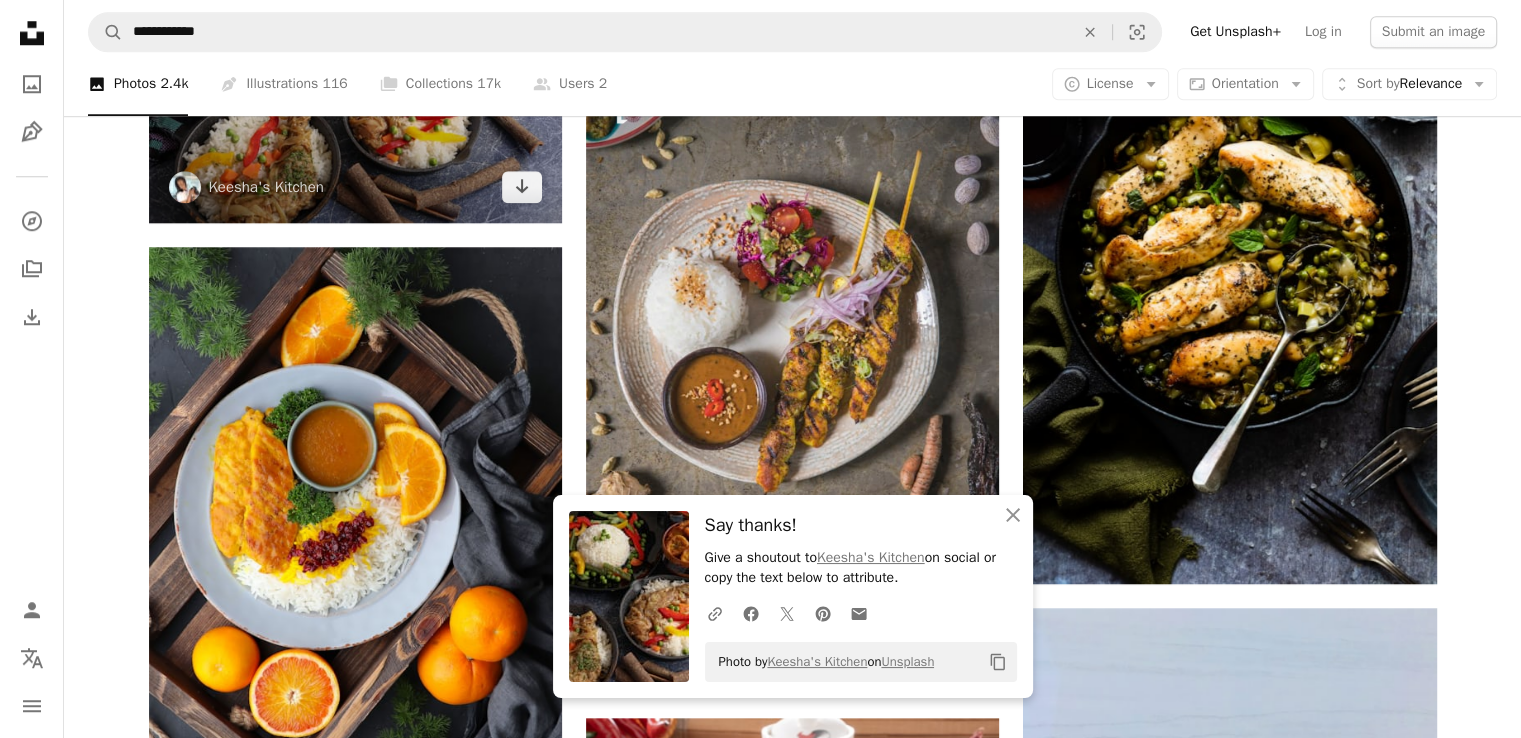 scroll, scrollTop: 1797, scrollLeft: 0, axis: vertical 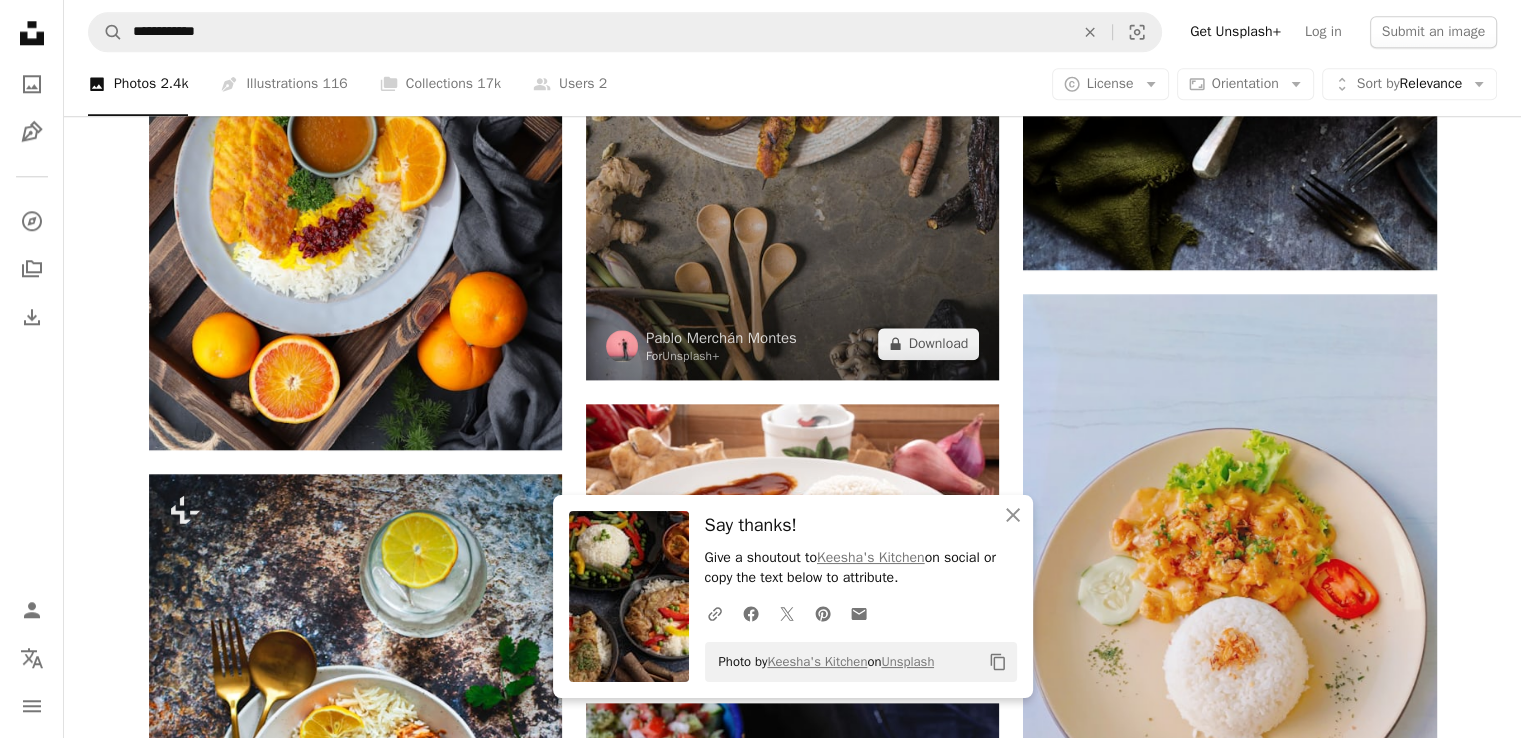 click at bounding box center (792, 70) 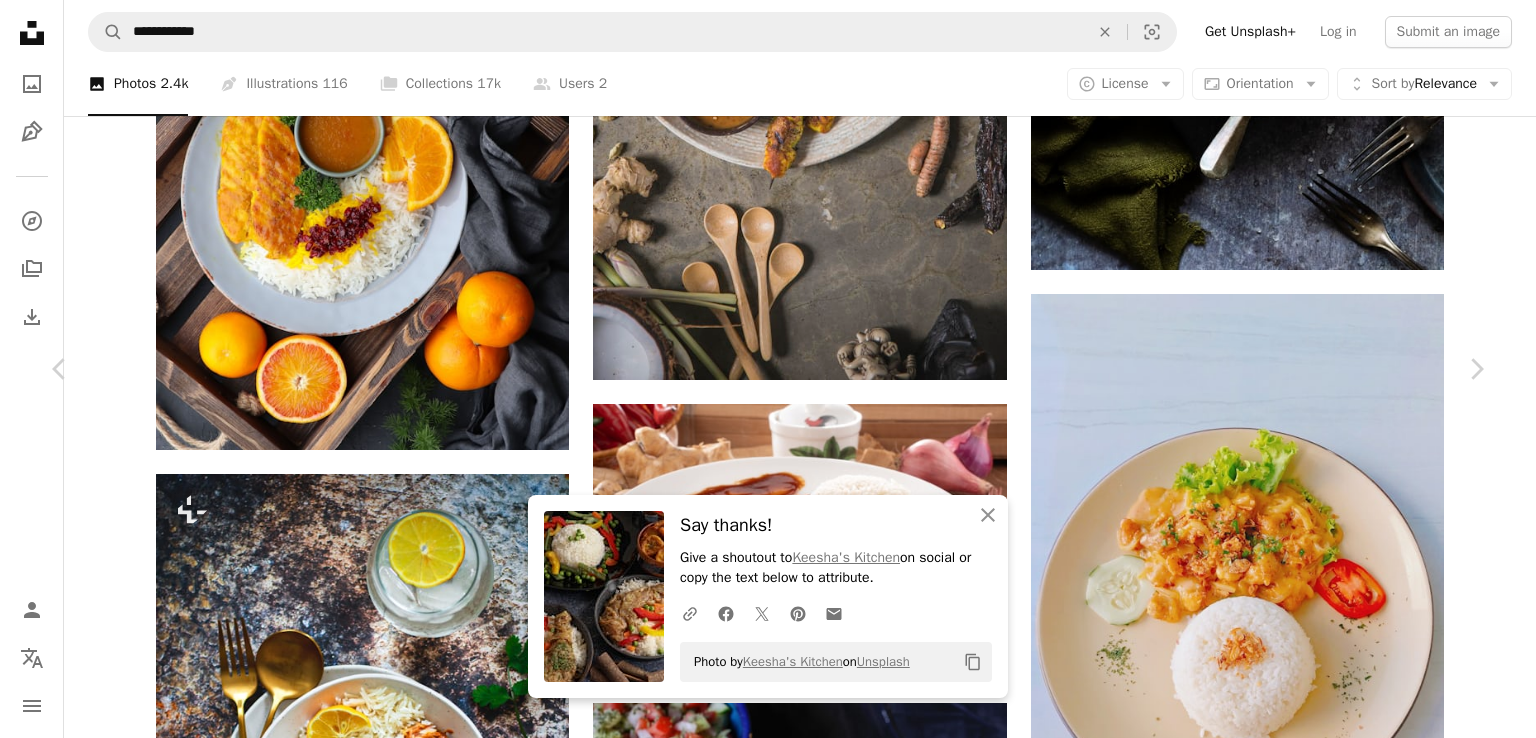 click on "An X shape Chevron left Chevron right An X shape Close Say thanks! Give a shoutout to [USERNAME] on social or copy the text below to attribute. A URL sharing icon (chains) Facebook icon X (formerly Twitter) icon Pinterest icon An envelope Photo by [USERNAME] on Unsplash
Copy content [FIRST] [LAST] For Unsplash+ A heart A plus sign Edit image   Plus sign for Unsplash+ A lock   Download Zoom in A forward-right arrow Share More Actions Calendar outlined Published on [MONTH] 23, 2022 Safety Licensed under the Unsplash+ License food rice biryani food and drink thai food chopsticks chicken rice delicious satay indian cuisine chicken and rice skewers Free images From this series Chevron right Plus sign for Unsplash+ Plus sign for Unsplash+ Plus sign for Unsplash+ Plus sign for Unsplash+ Plus sign for Unsplash+ Plus sign for Unsplash+ Plus sign for Unsplash+ Plus sign for Unsplash+ Plus sign for Unsplash+ Plus sign for Unsplash+ Plus sign for Unsplash+ Related images Plus sign for Unsplash+ A heart For" at bounding box center (768, 3170) 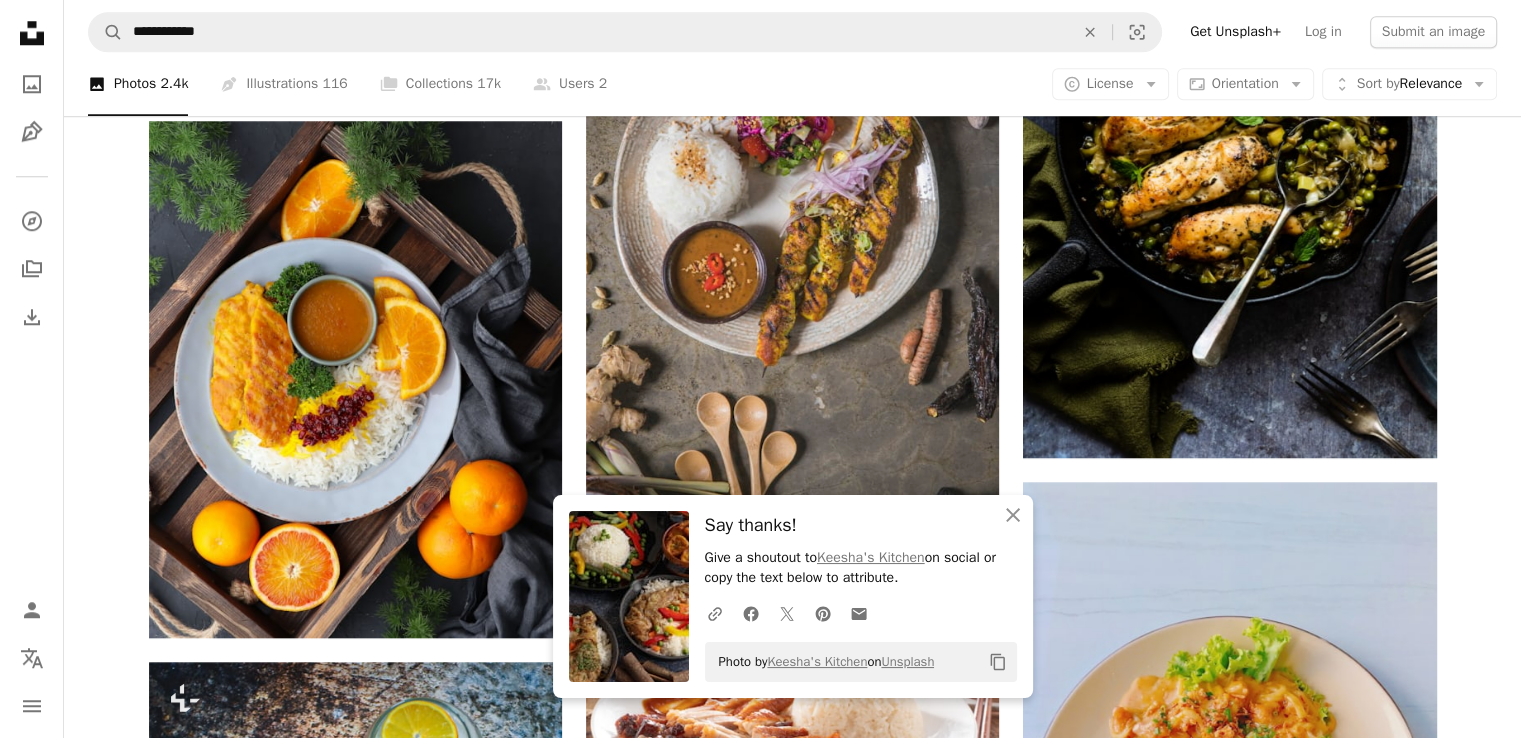 scroll, scrollTop: 1834, scrollLeft: 0, axis: vertical 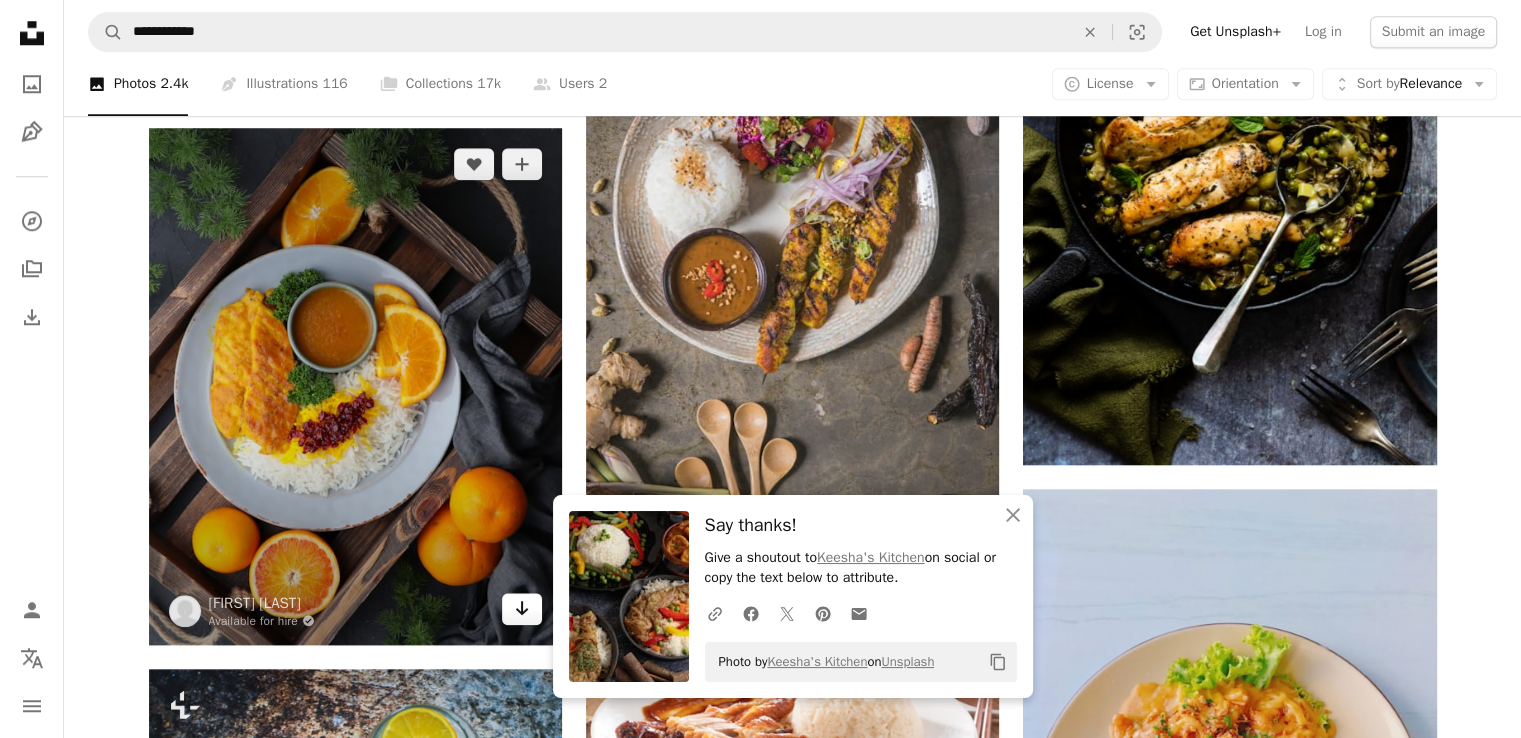 click on "Arrow pointing down" 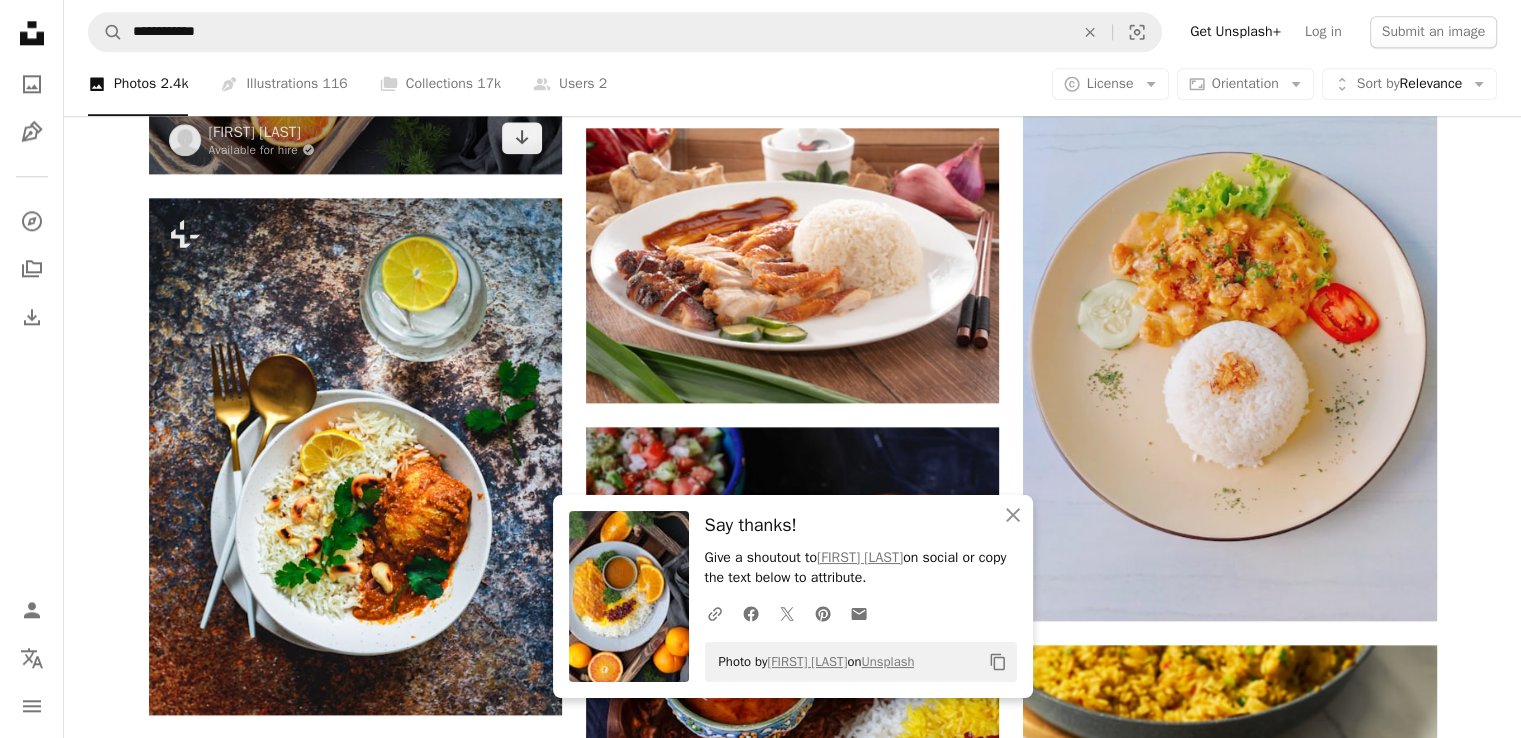 scroll, scrollTop: 2421, scrollLeft: 0, axis: vertical 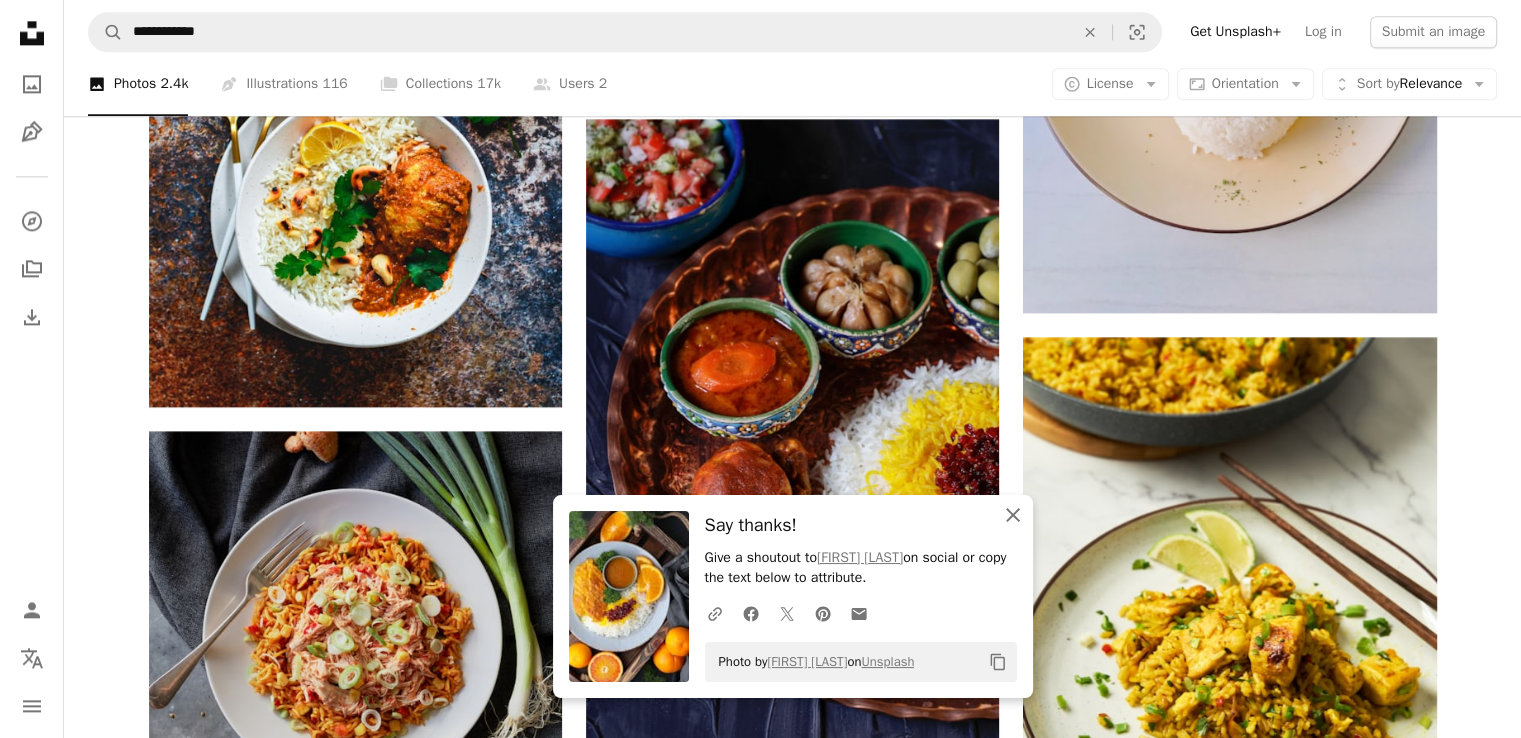 click on "An X shape" 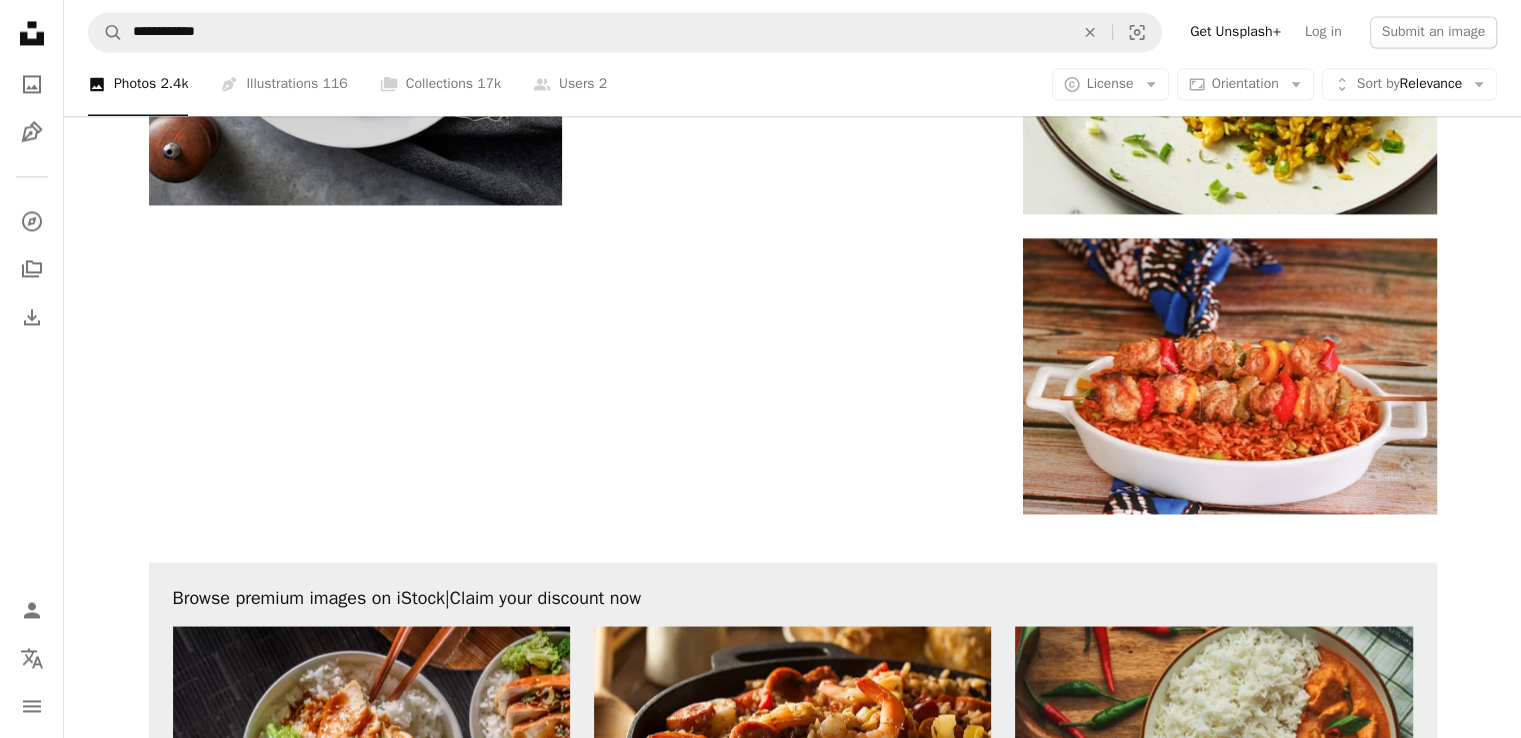 scroll, scrollTop: 3391, scrollLeft: 0, axis: vertical 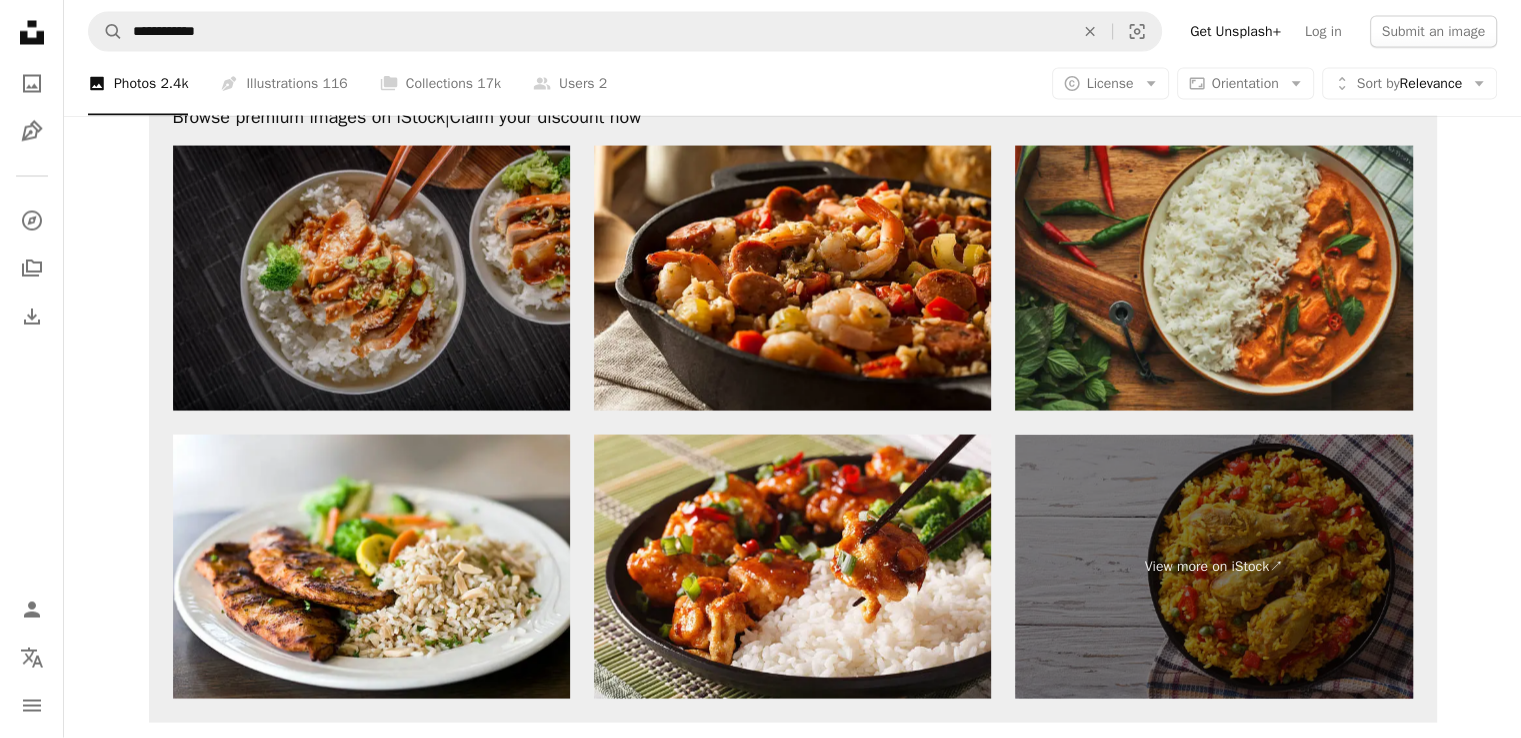 click at bounding box center [371, 278] 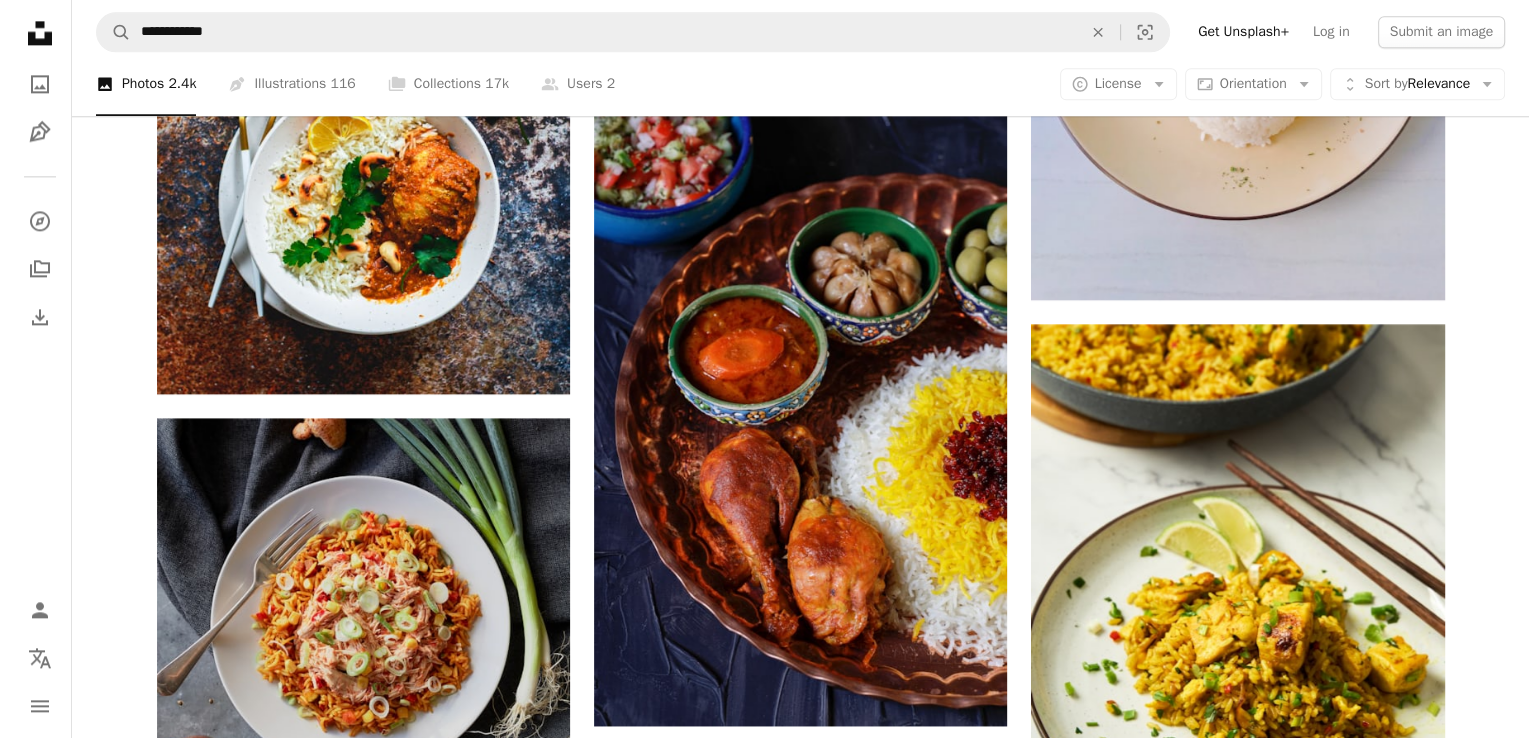 scroll, scrollTop: 2792, scrollLeft: 0, axis: vertical 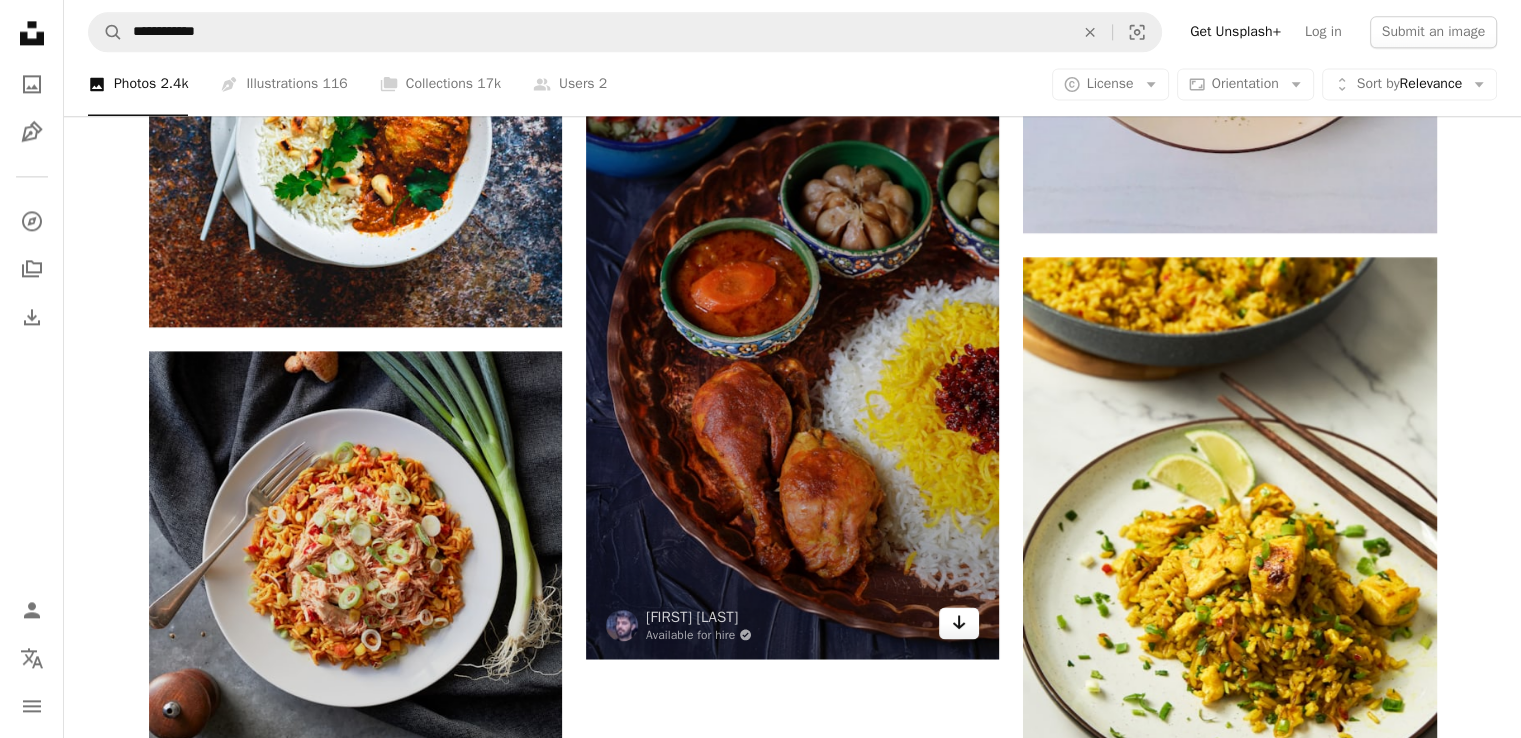 click on "Arrow pointing down" 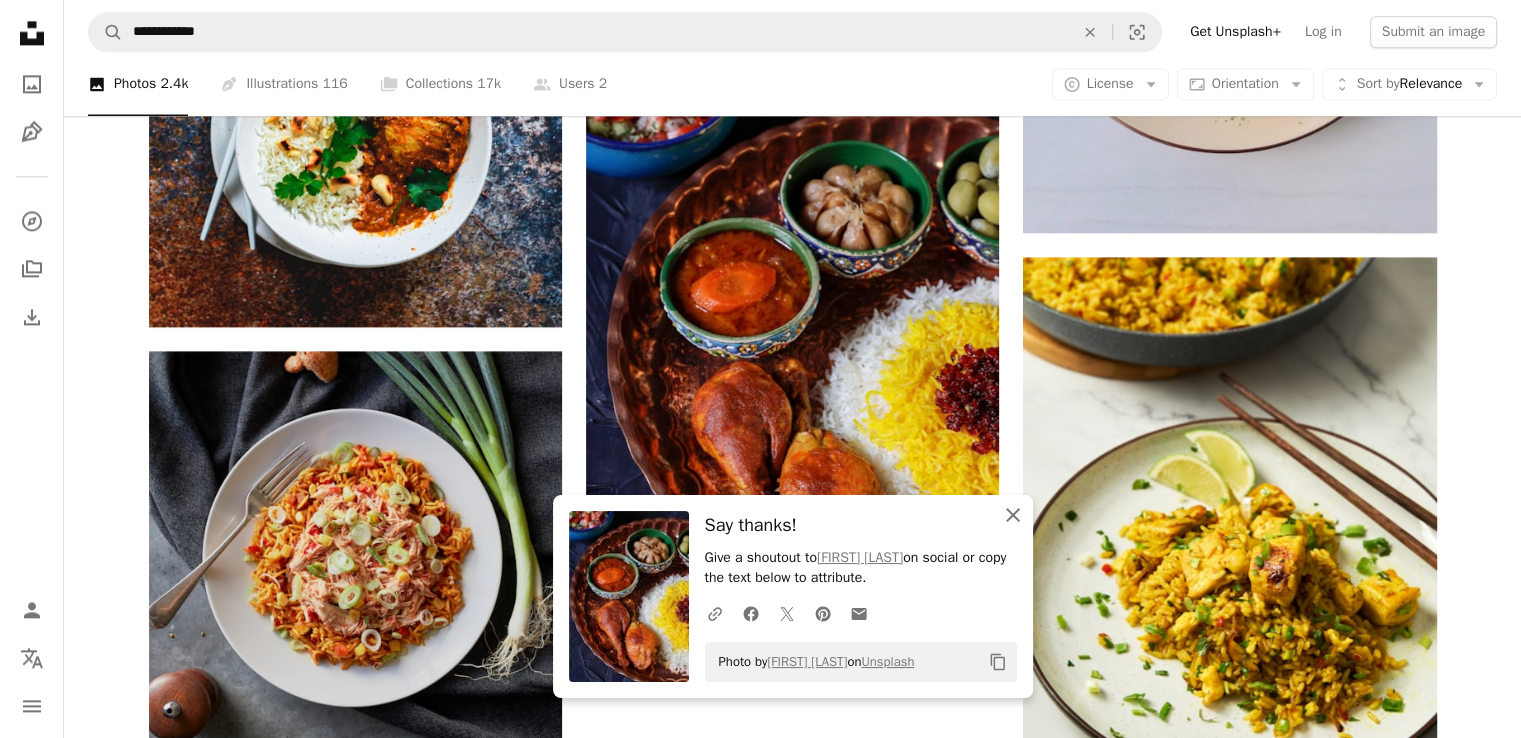 click on "An X shape" 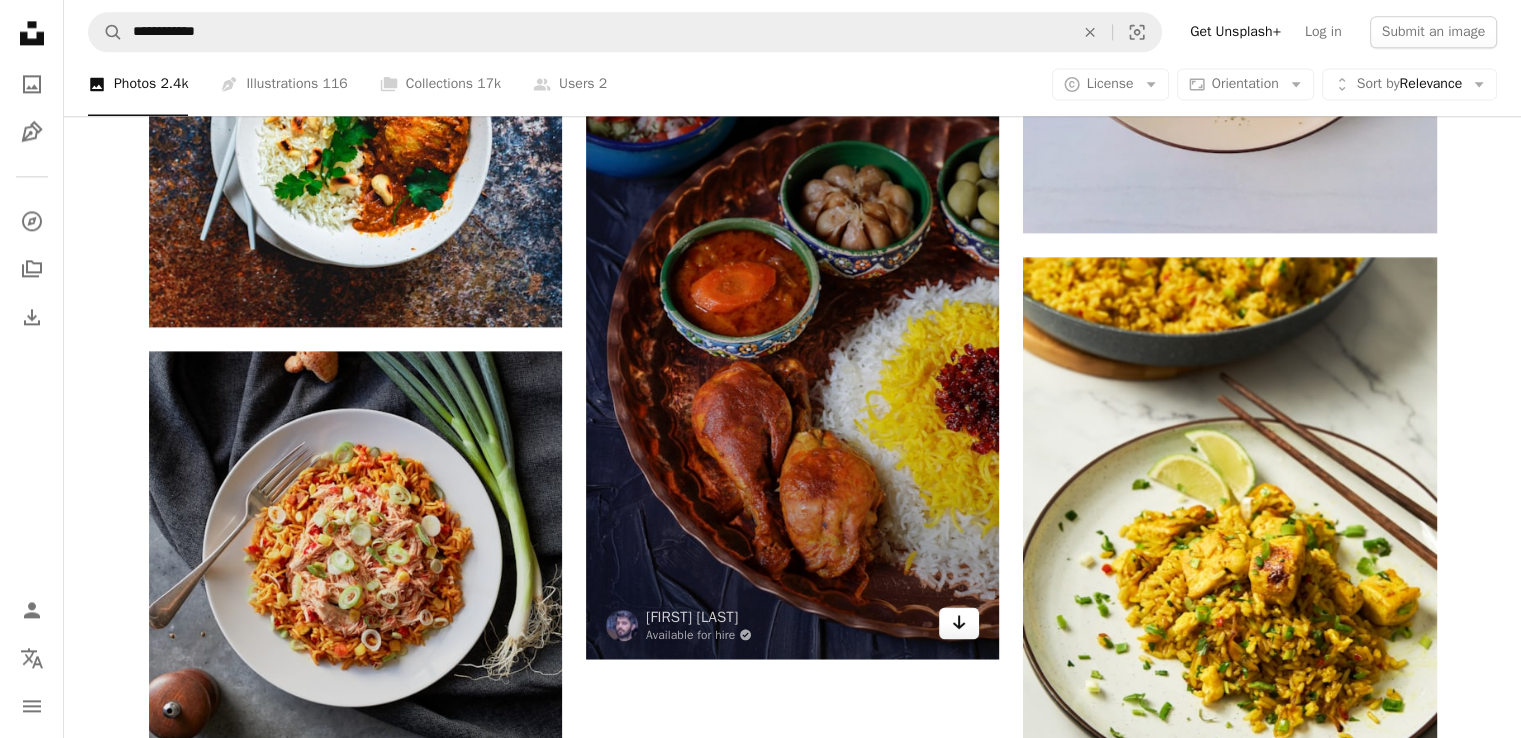 click on "Arrow pointing down" 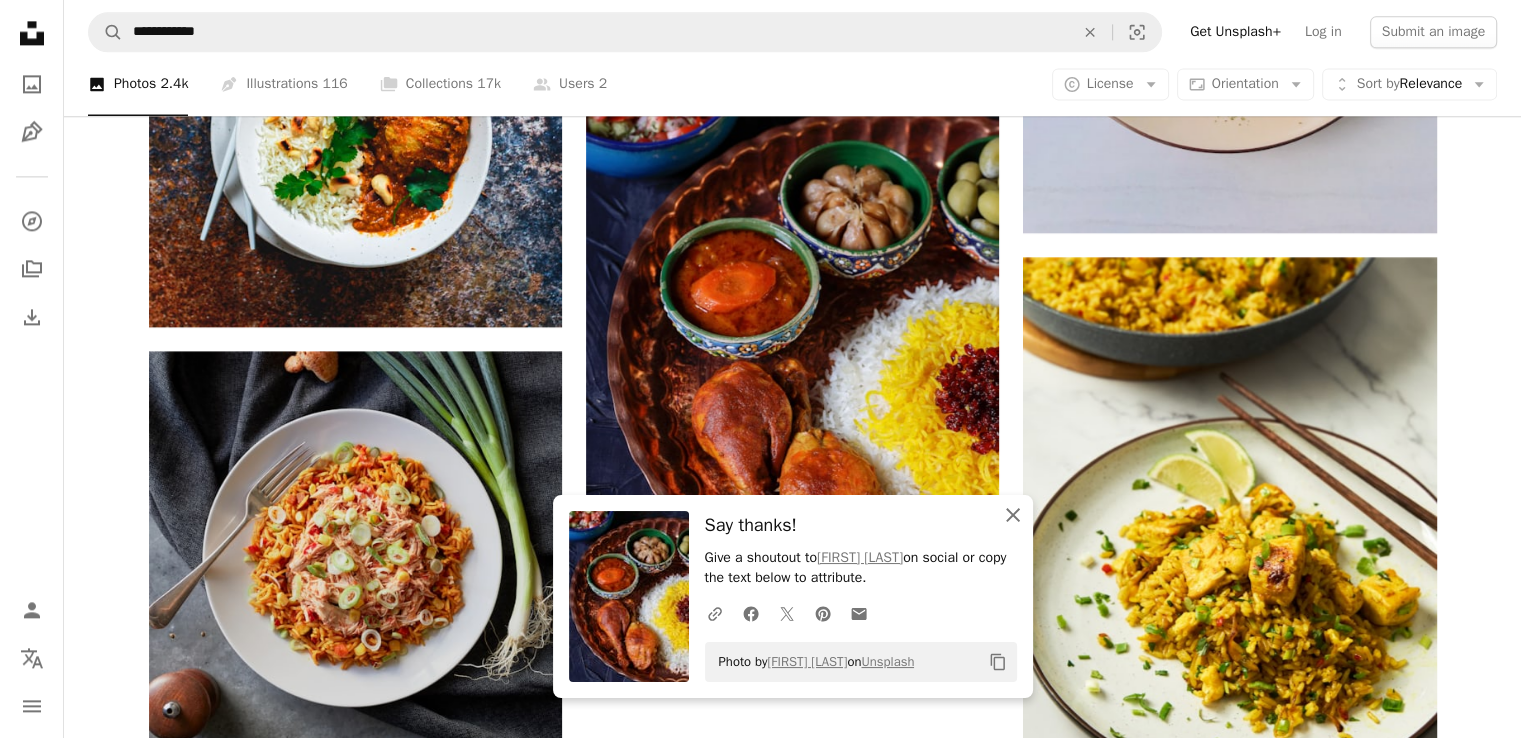 click on "An X shape" 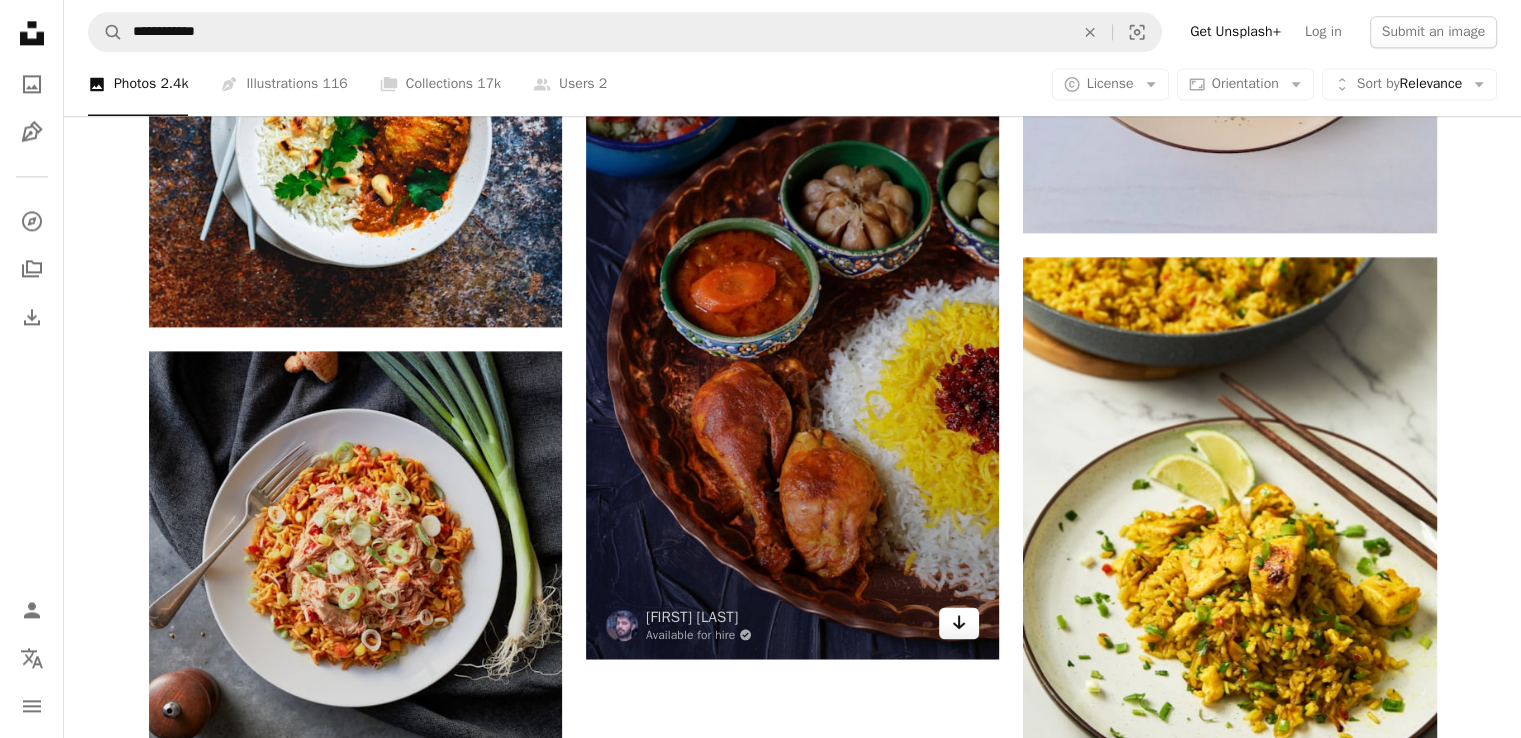 click on "Arrow pointing down" 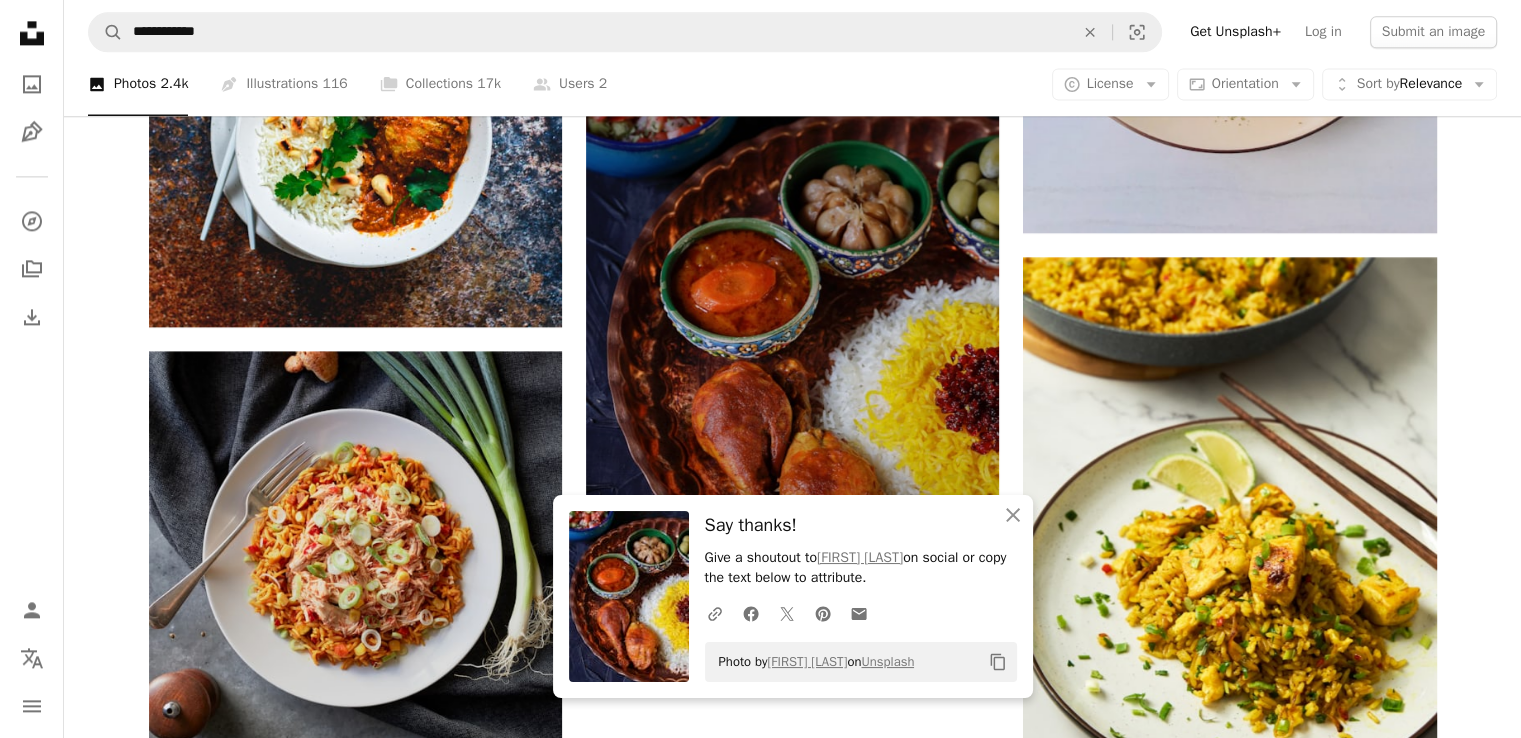 click at bounding box center (792, 349) 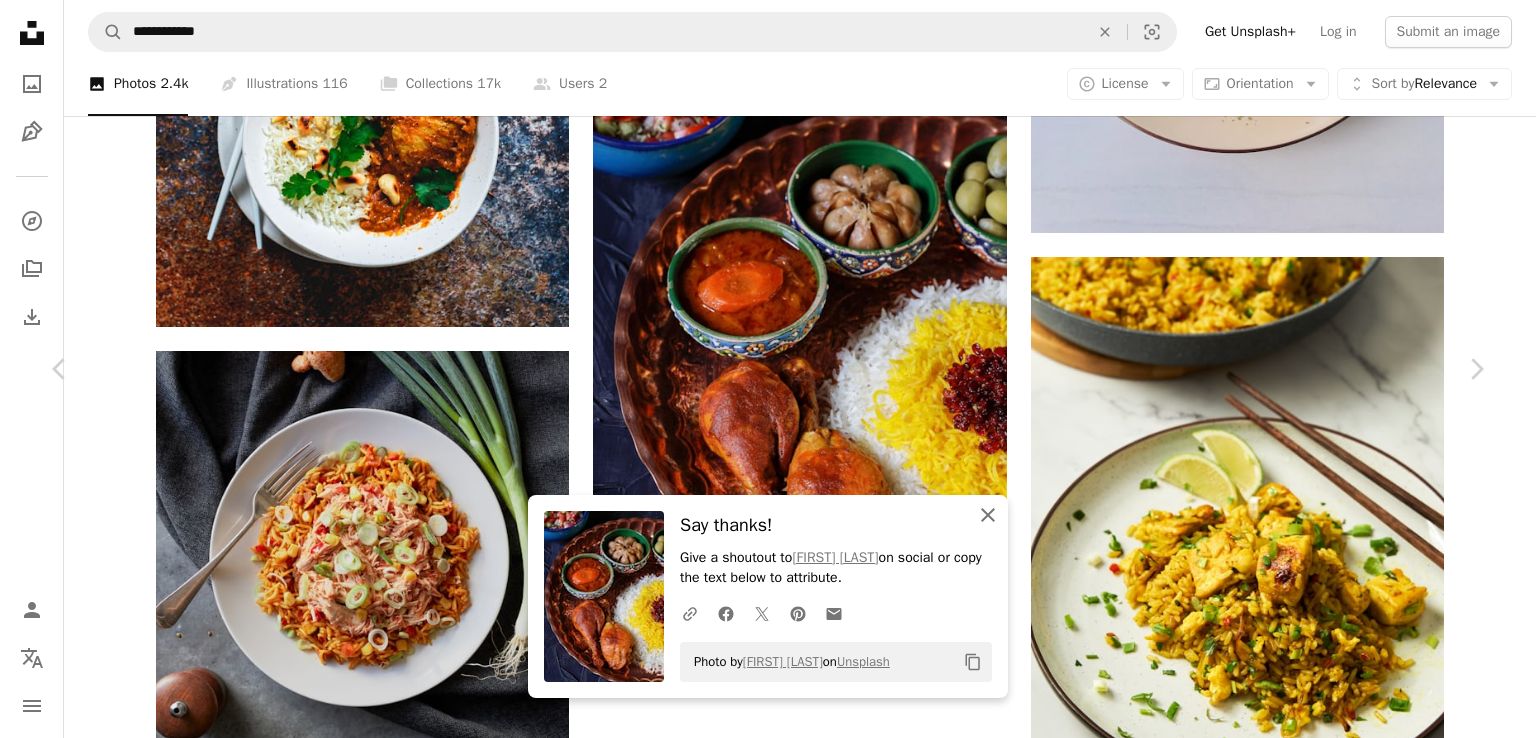 click on "An X shape" 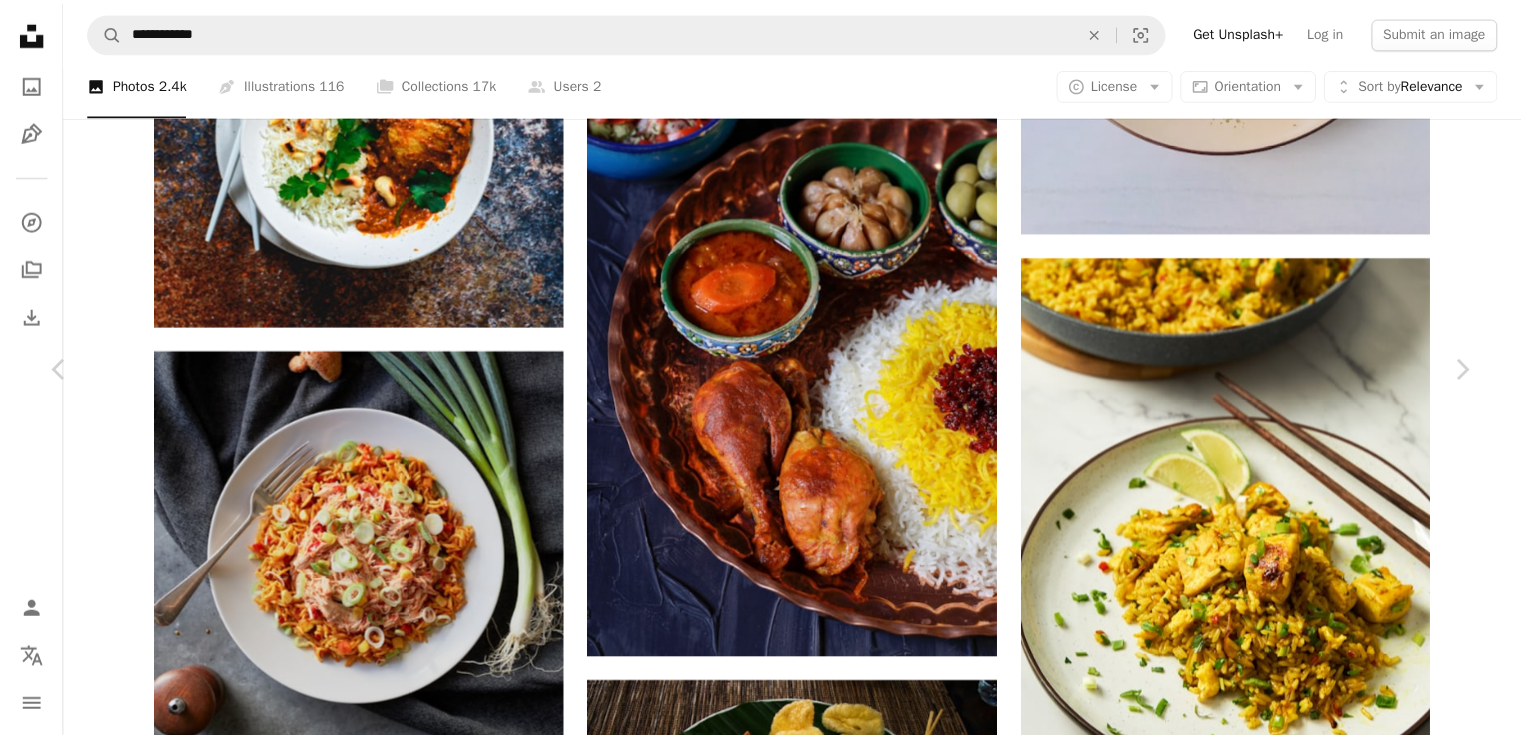 scroll, scrollTop: 57, scrollLeft: 0, axis: vertical 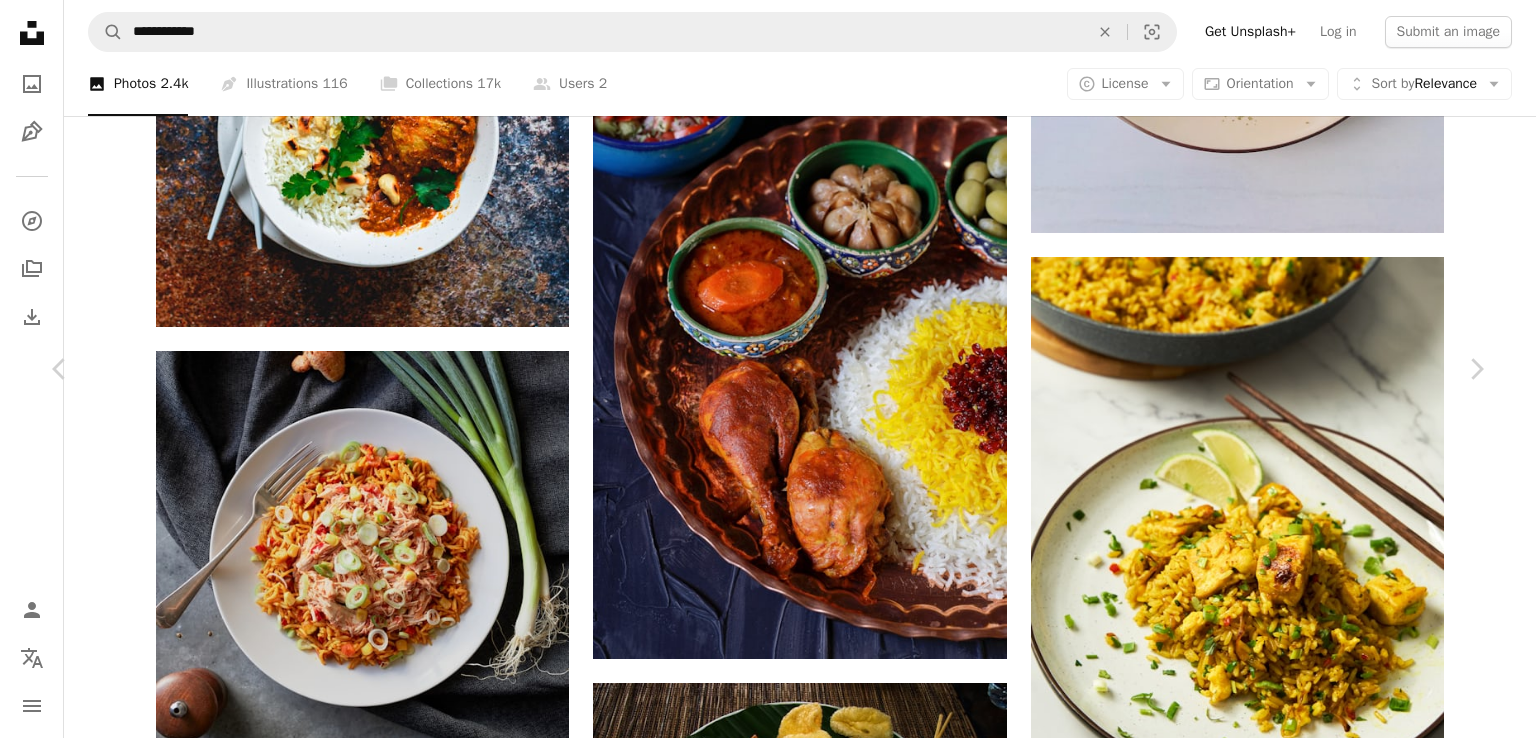 click on "An X shape Chevron left Chevron right [FIRST] [LAST] Available for hire A checkmark inside of a circle A heart A plus sign Edit image   Plus sign for Unsplash+ Download free Chevron down Zoom in Views 27,912 Downloads 808 A forward-right arrow Share Info icon Info More Actions Barberry rice with roasted chicken A map marker [CITY], [COUNTRY] Calendar outlined Published on [MONTH] 20, 2023 Camera Canon, EOS R Safety Free to use under the Unsplash License food chicken roasted chicken barberry dinner [COUNTRY] meat plate pork food presentation mutton Backgrounds Browse premium related images on iStock  |  Save 20% with code UNSPLASH20 View more on iStock  ↗ Related images A heart A plus sign [FIRST] [LAST] Available for hire A checkmark inside of a circle Arrow pointing down A heart A plus sign [FIRST] [LAST] Arrow pointing down Plus sign for Unsplash+ A heart A plus sign [FIRST] [LAST] For  Unsplash+ A lock   Download Plus sign for Unsplash+ A heart A plus sign [FIRST] [LAST] For  Unsplash+ A lock" at bounding box center [768, 5555] 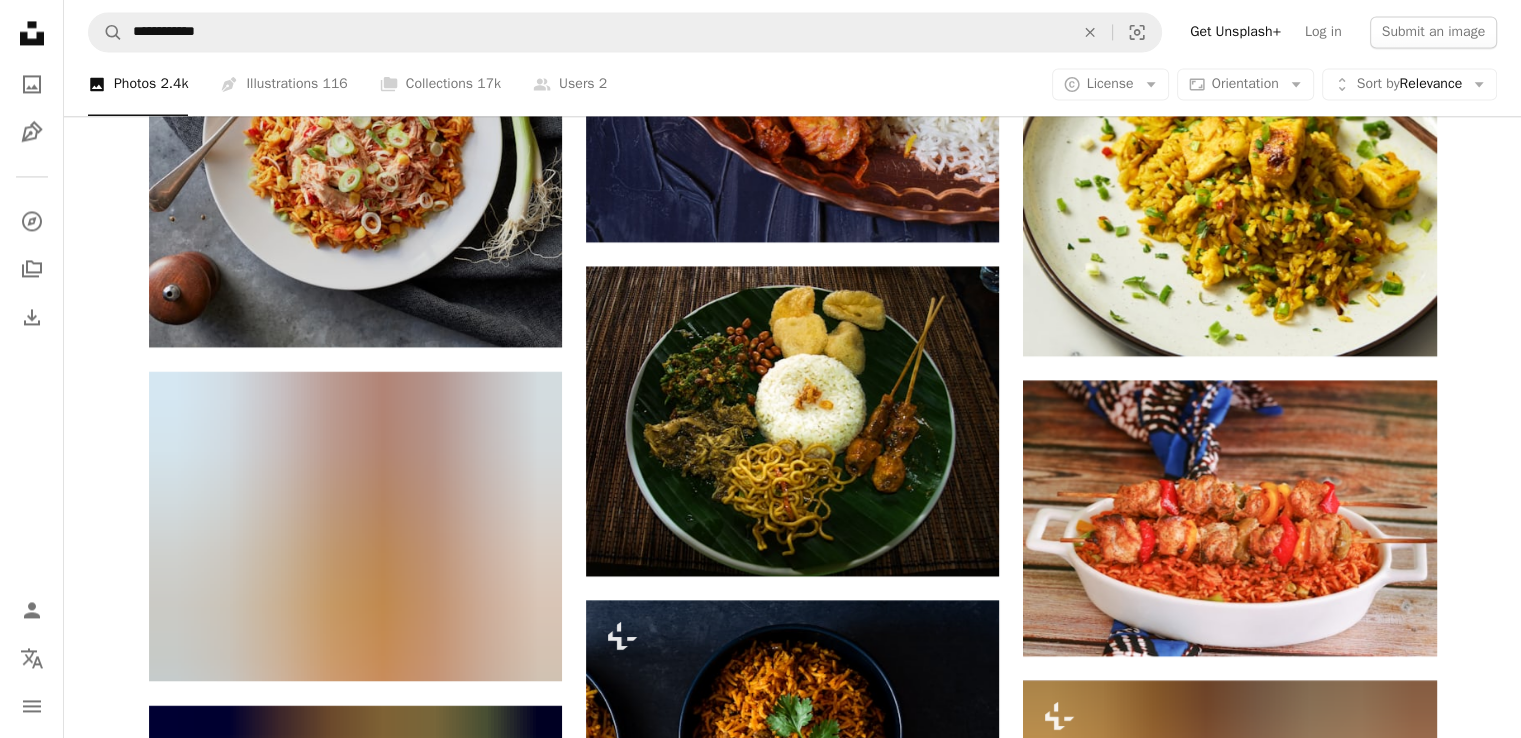 scroll, scrollTop: 3219, scrollLeft: 0, axis: vertical 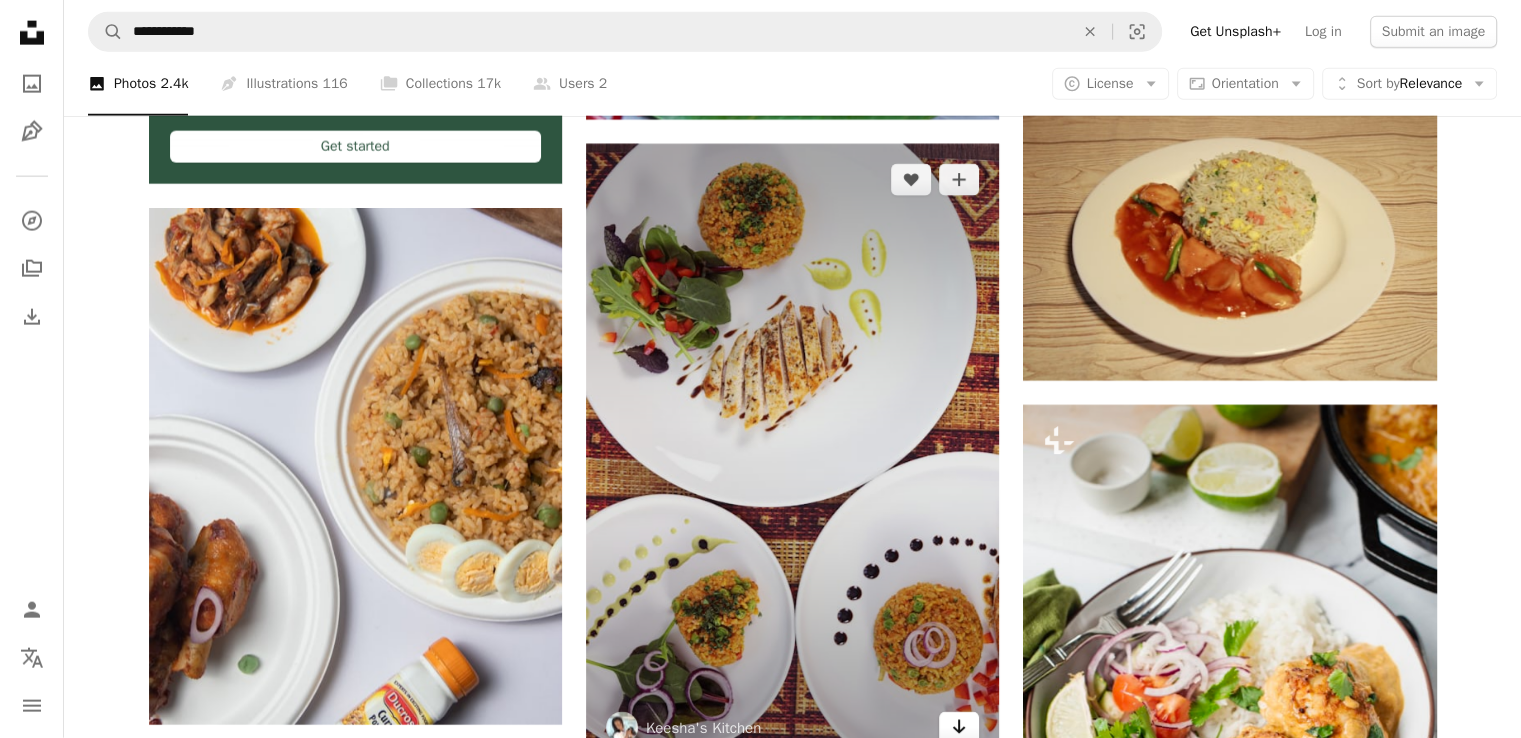 click on "Arrow pointing down" 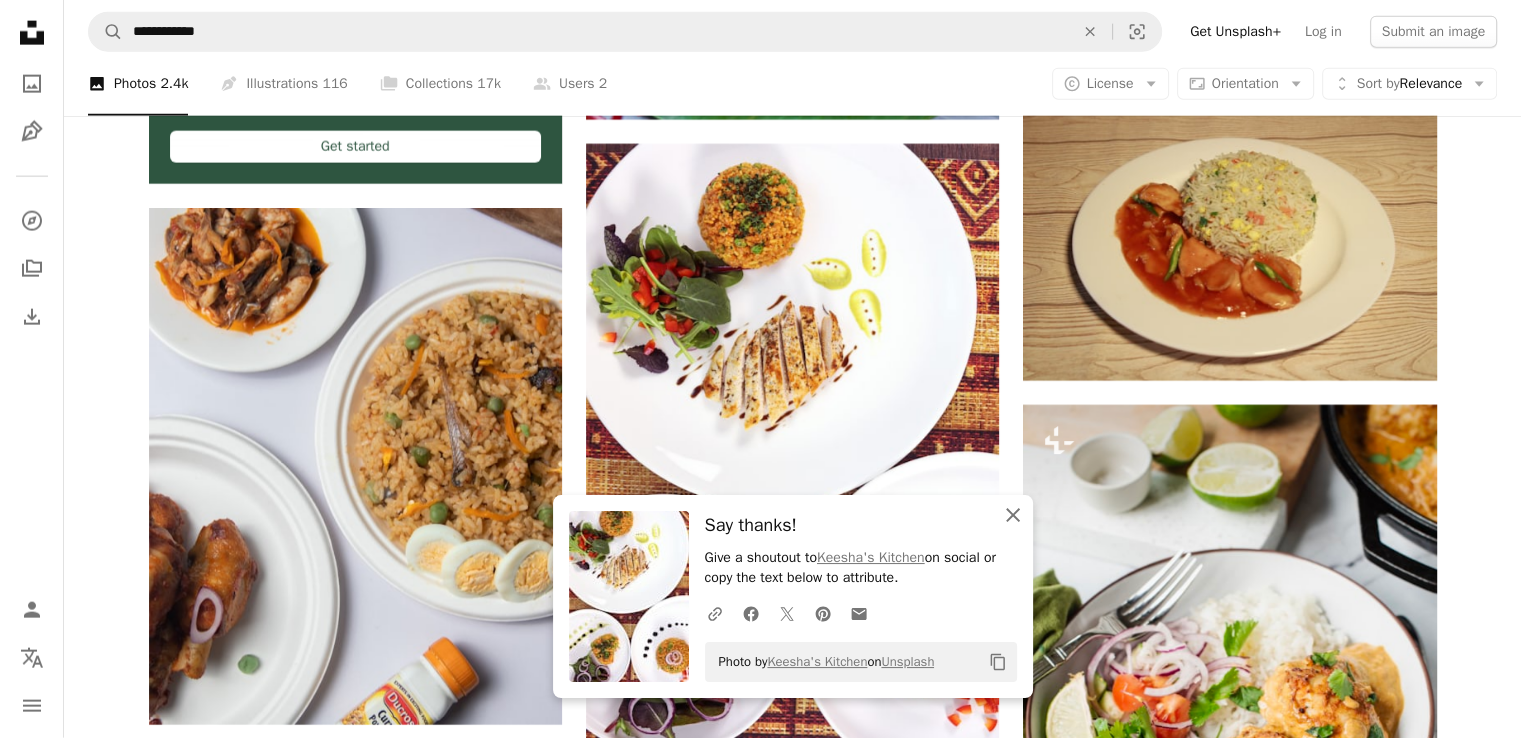 click on "An X shape" 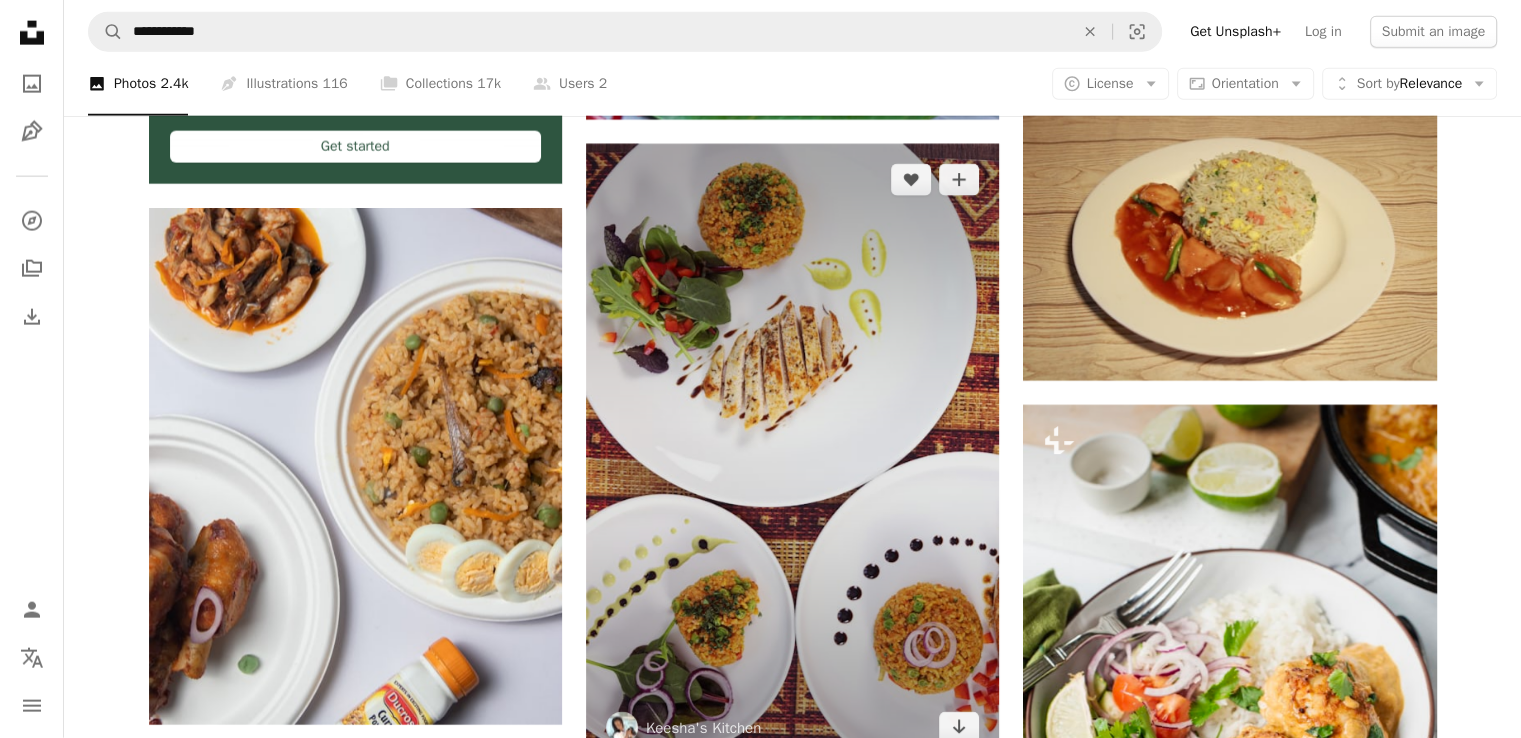 click at bounding box center (792, 454) 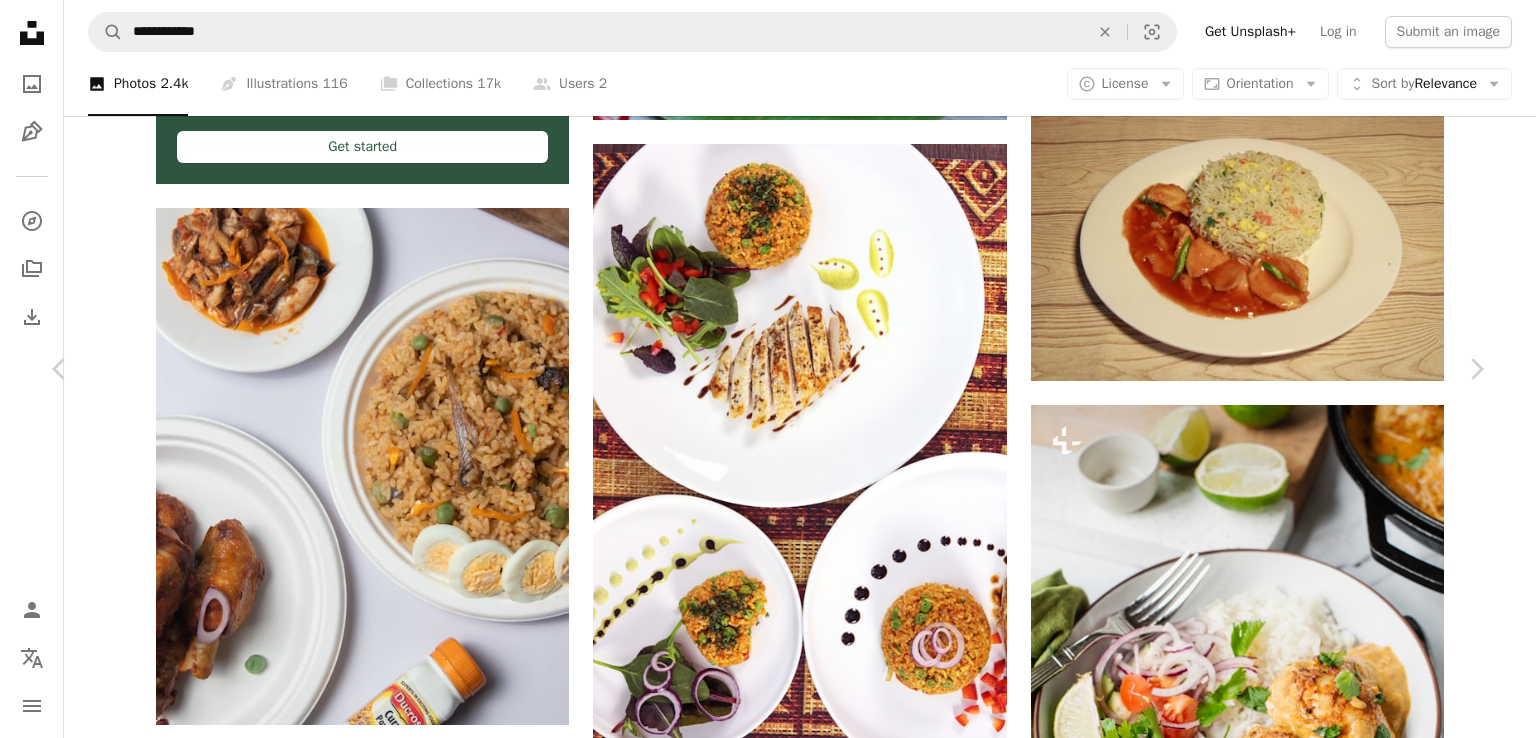 click on "Download free" at bounding box center (1287, 3161) 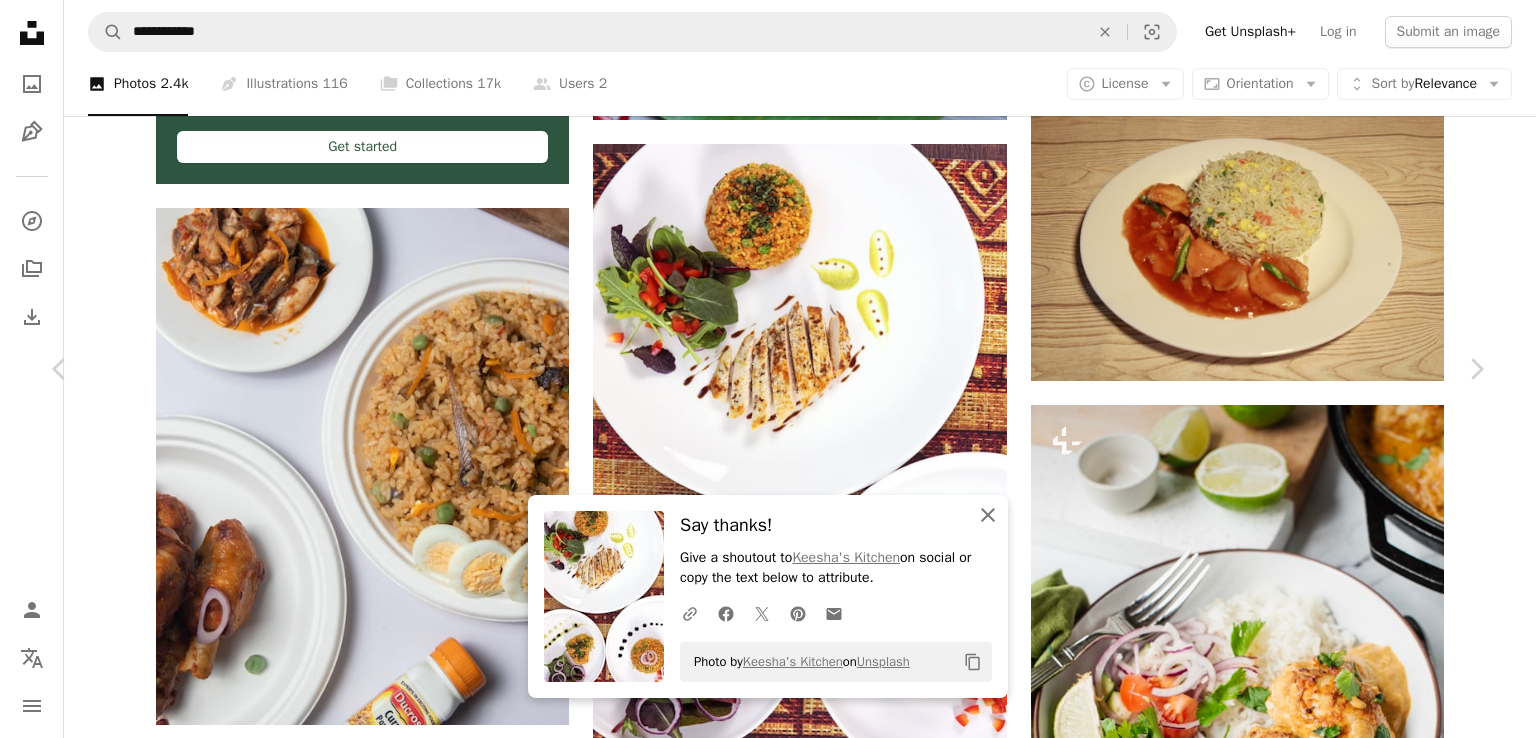 click on "An X shape" 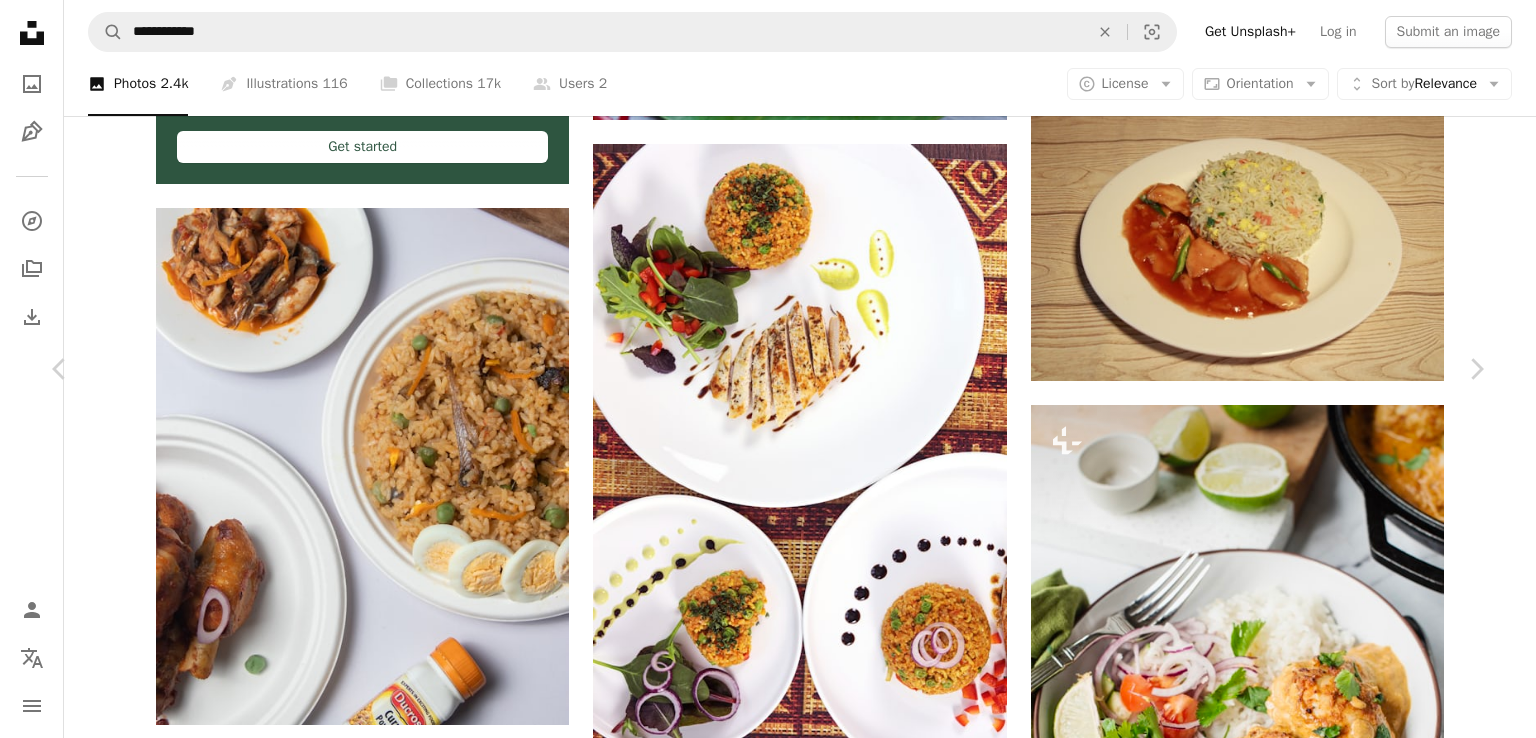 click on "Chevron down" 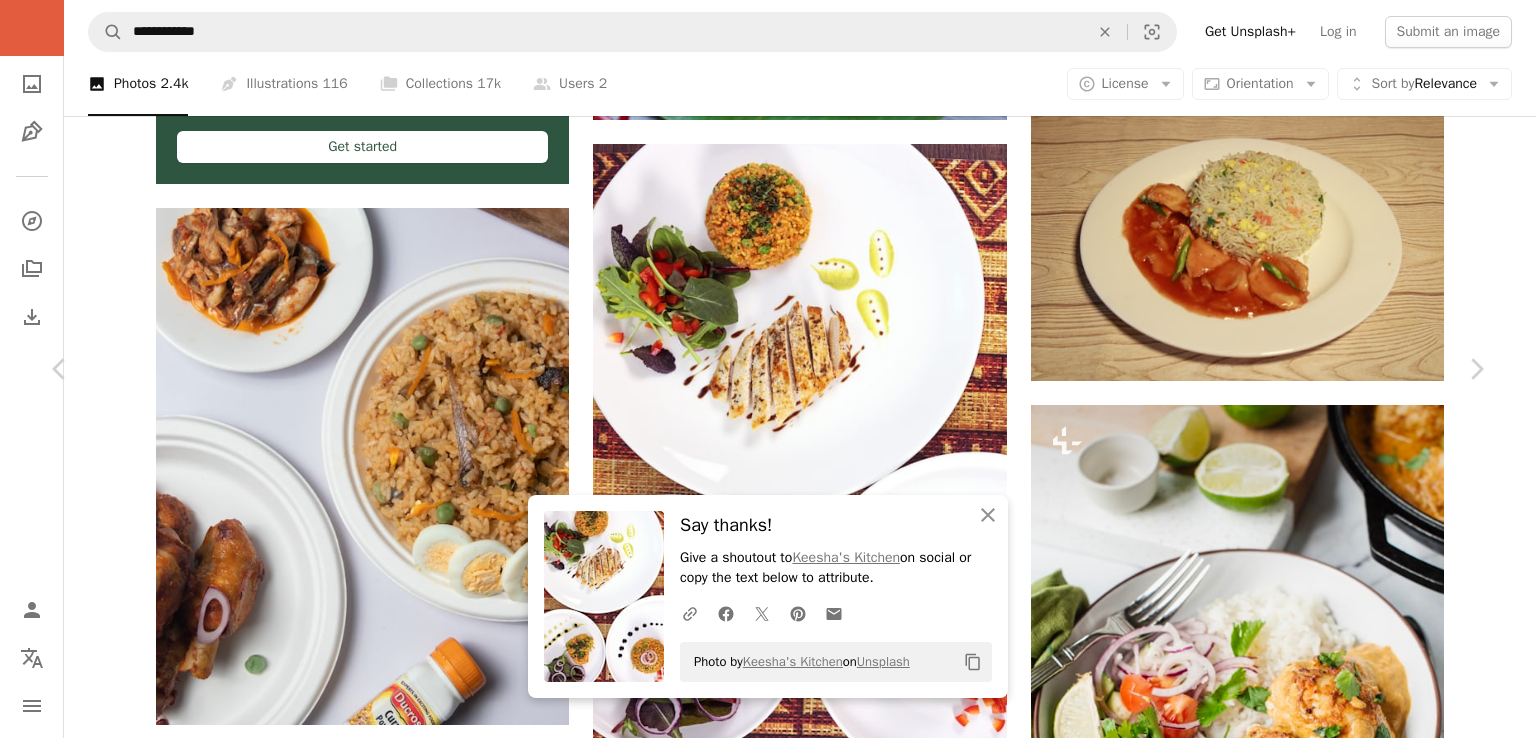 click on "An X shape" 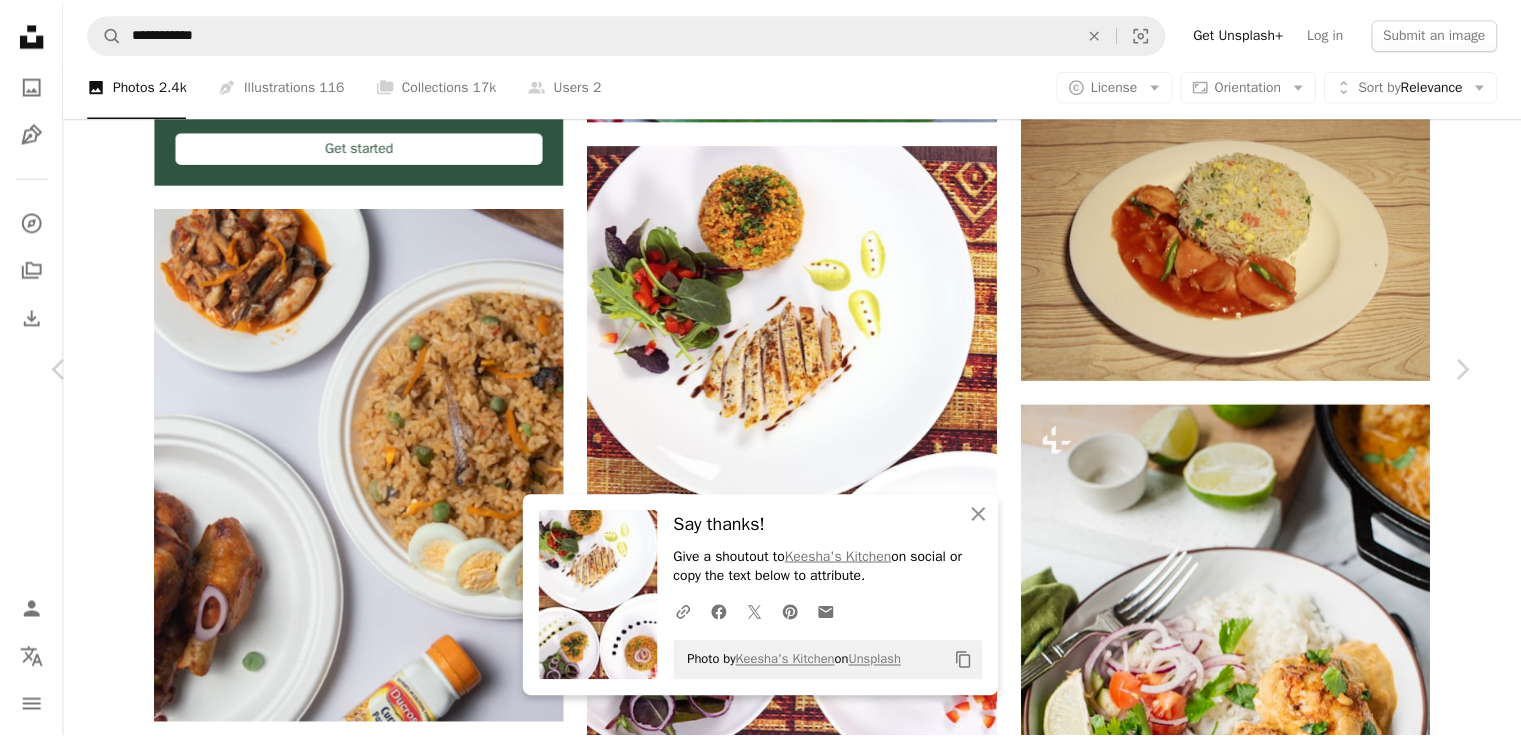 scroll, scrollTop: 645, scrollLeft: 0, axis: vertical 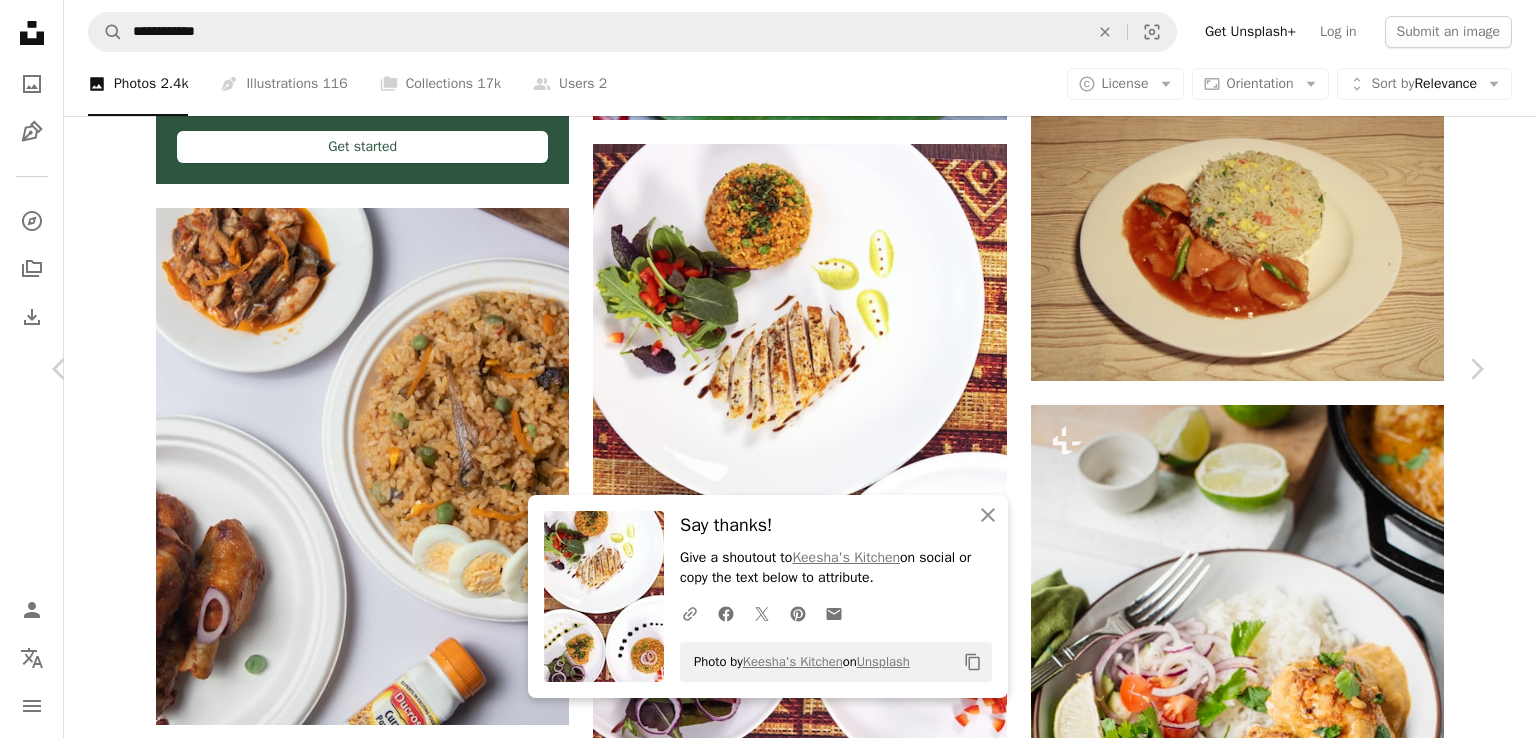 click at bounding box center [603, 6191] 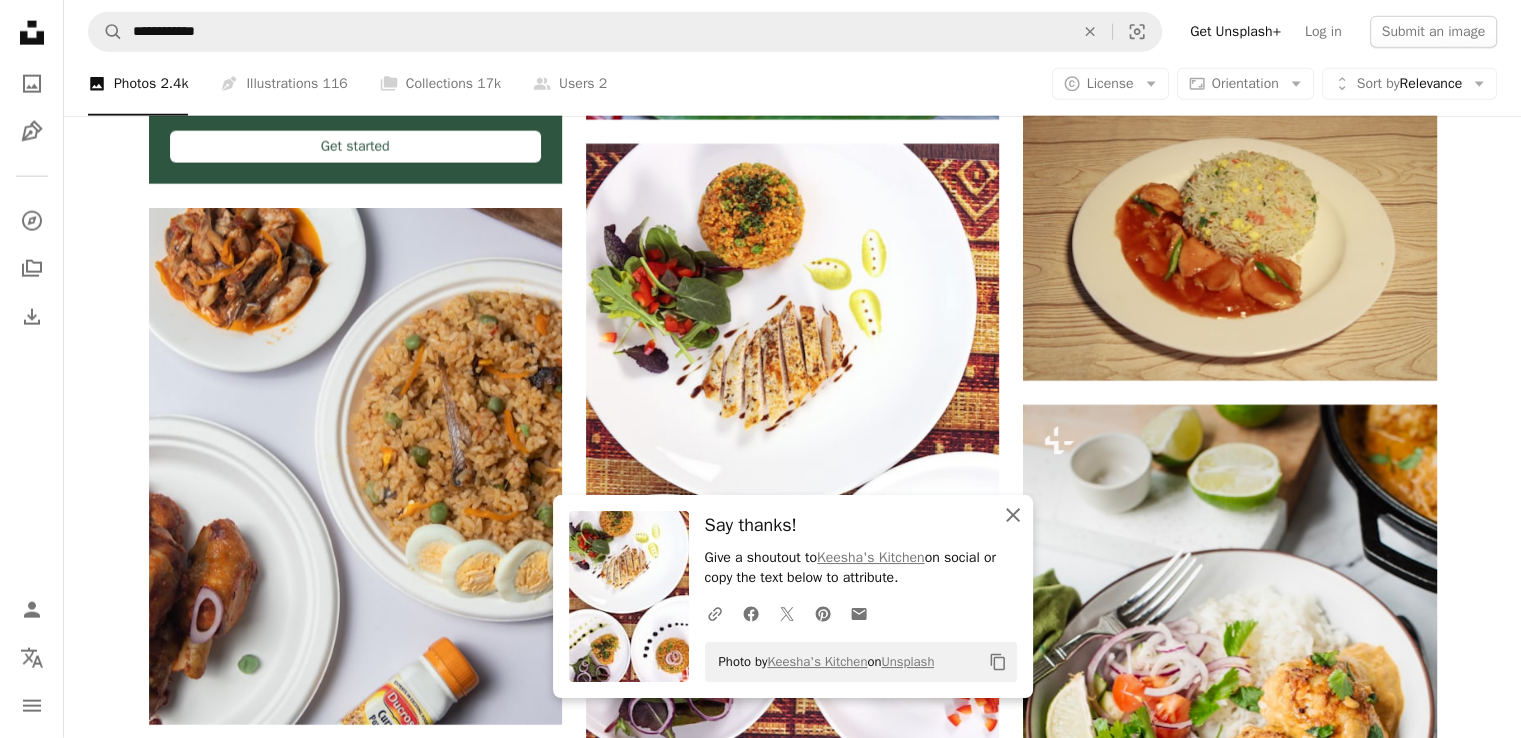 click on "An X shape" 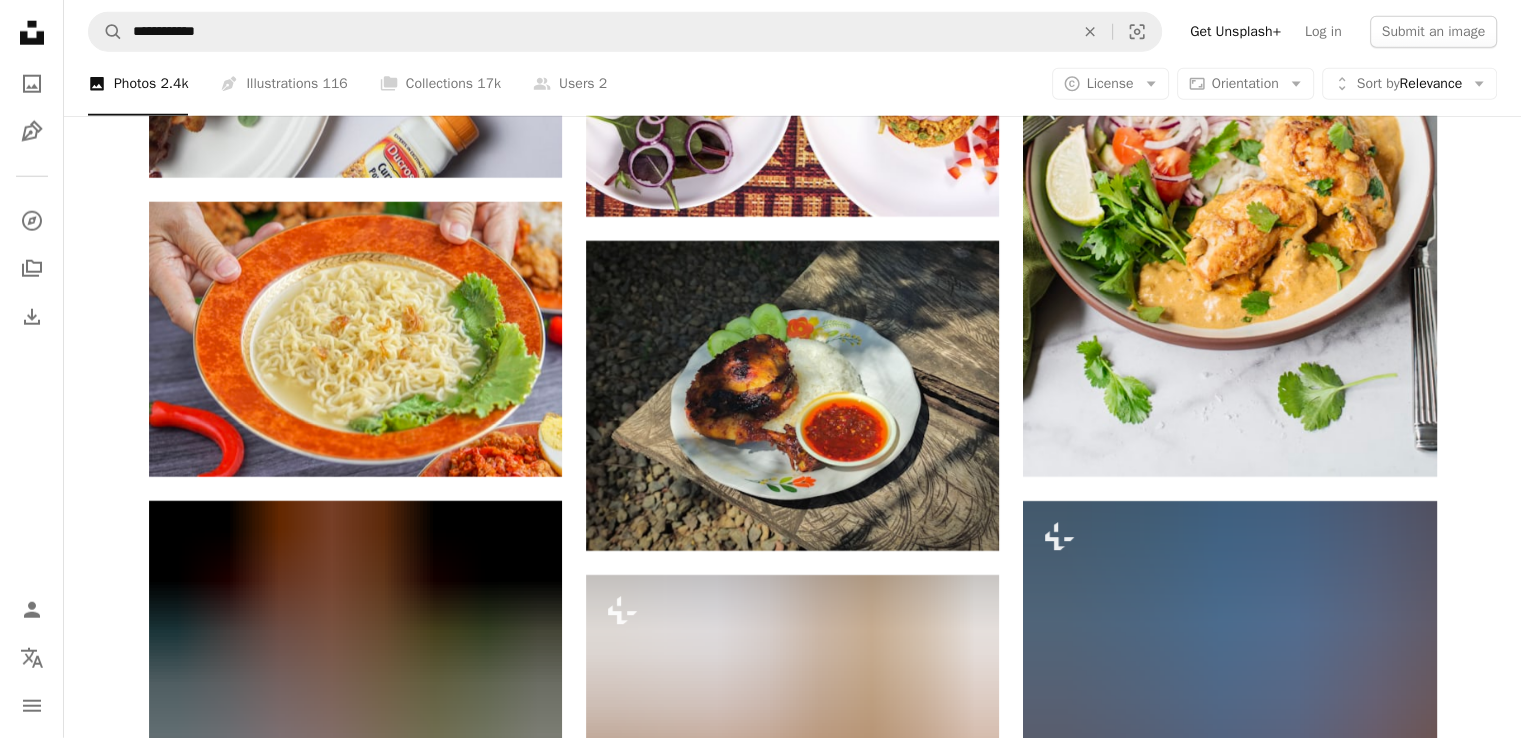 scroll, scrollTop: 5484, scrollLeft: 0, axis: vertical 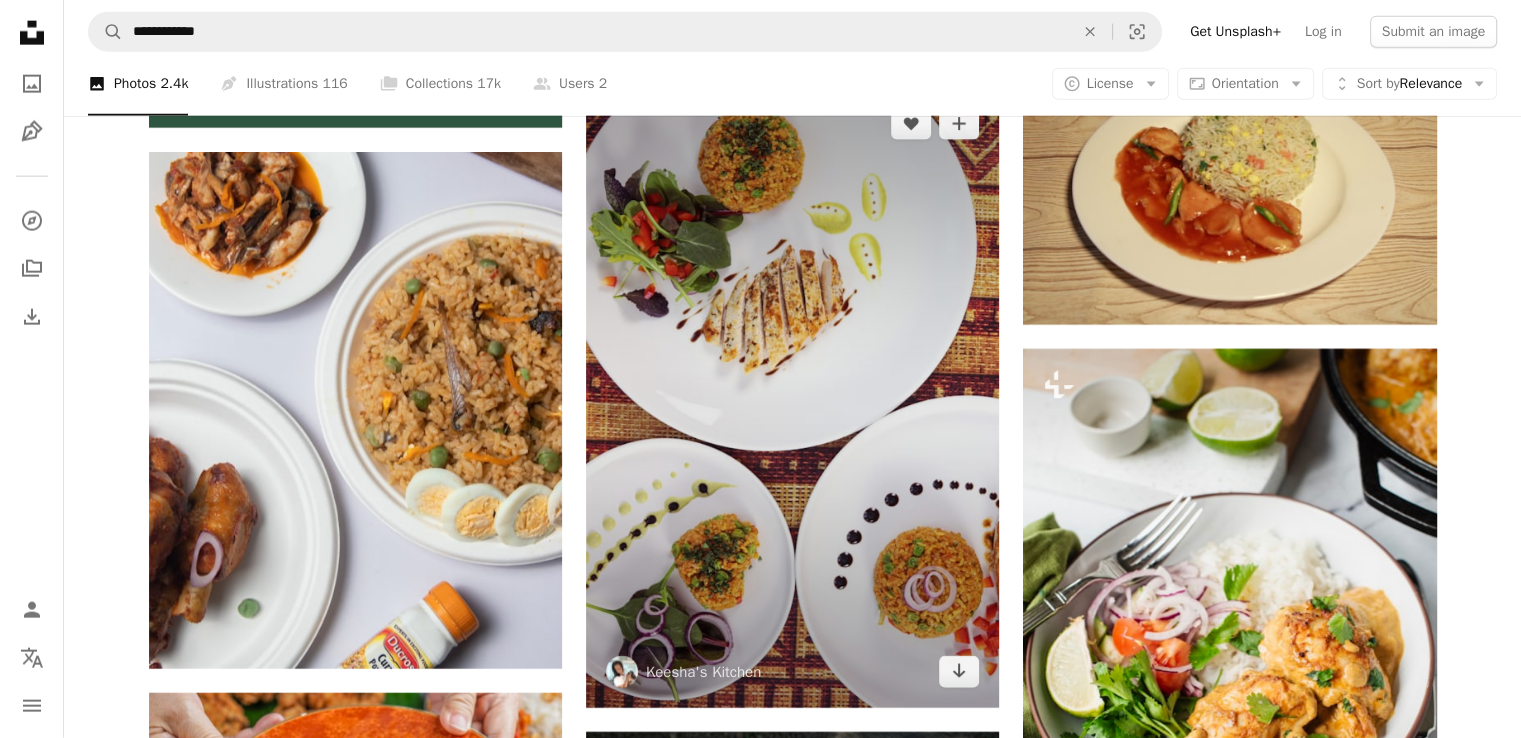 click at bounding box center (792, 398) 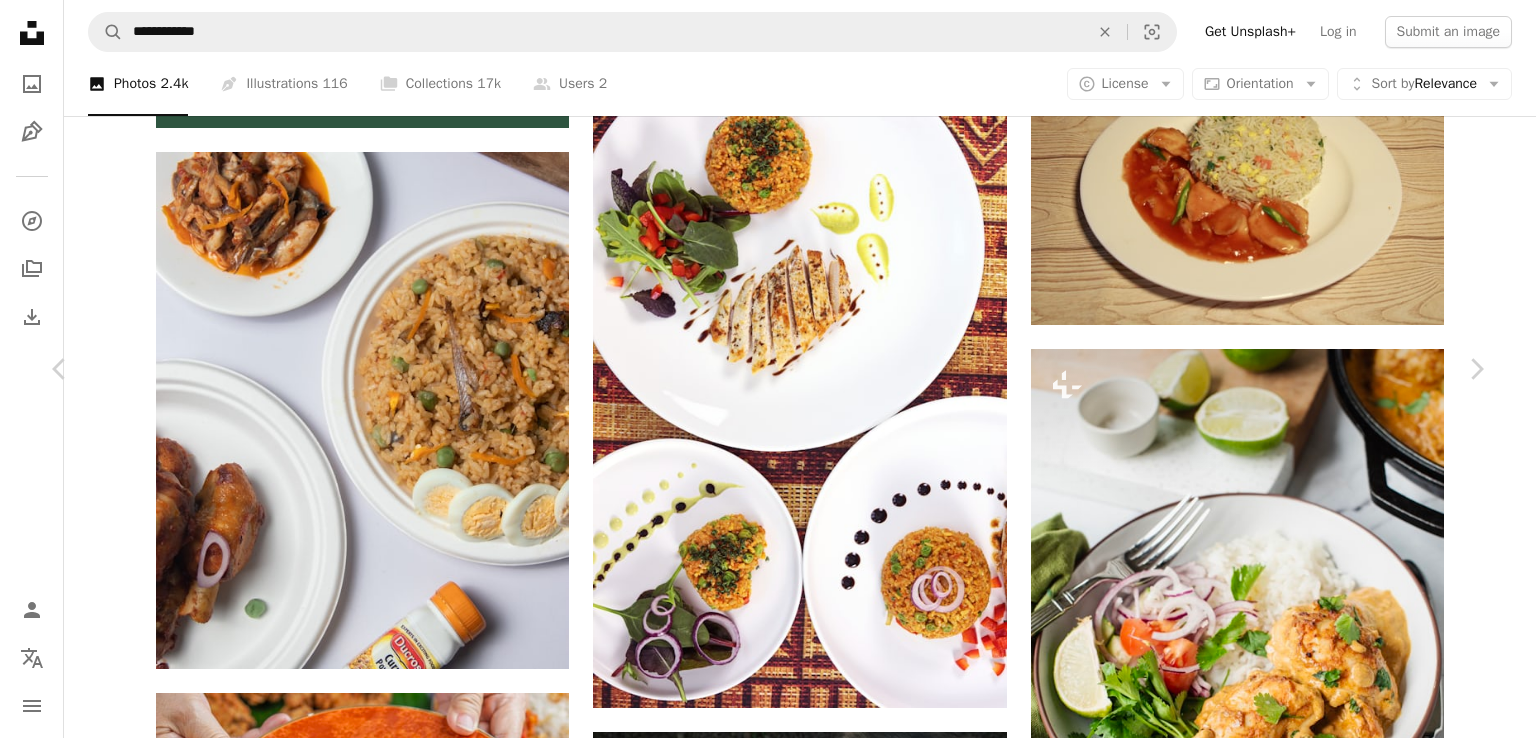 click on "Download free" at bounding box center [1287, 5825] 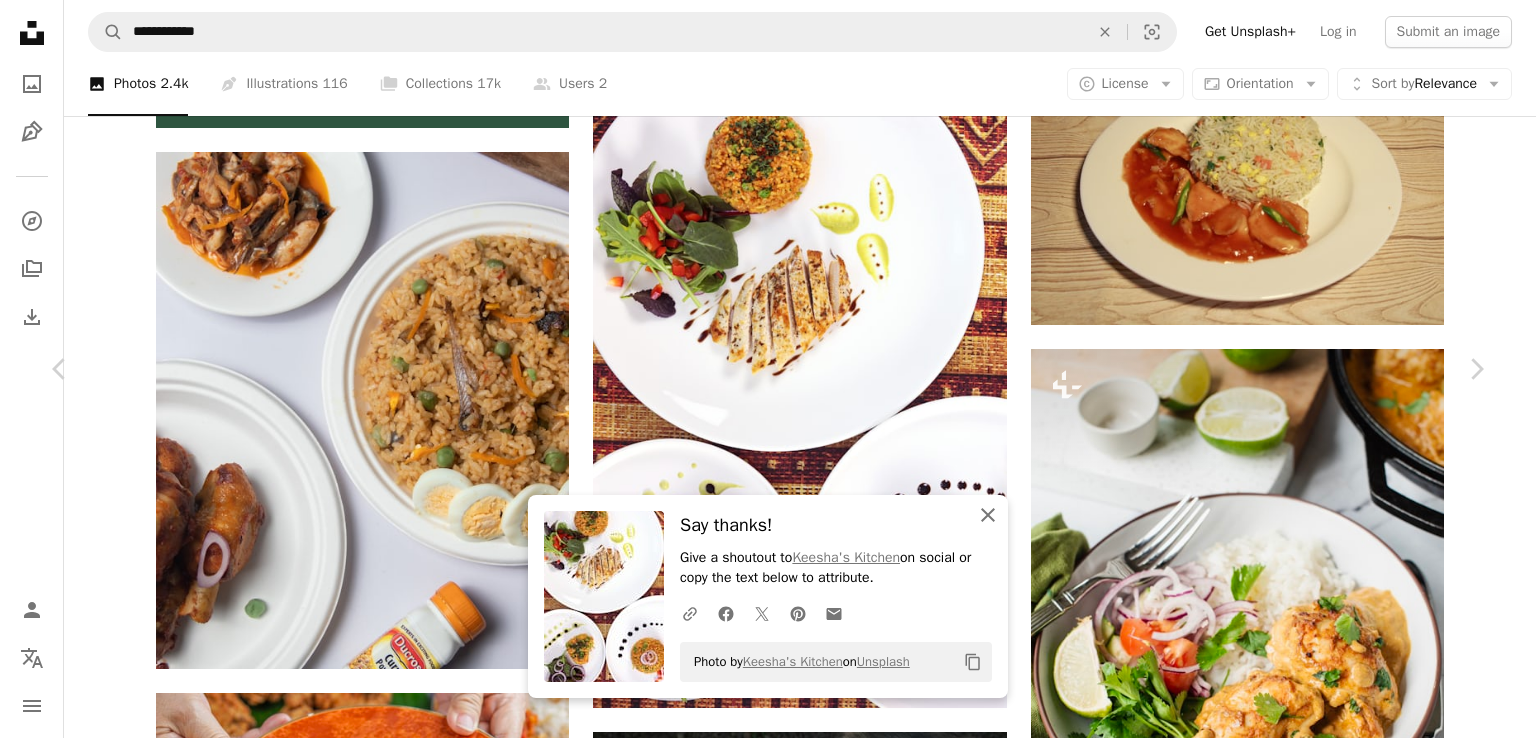 click on "An X shape" 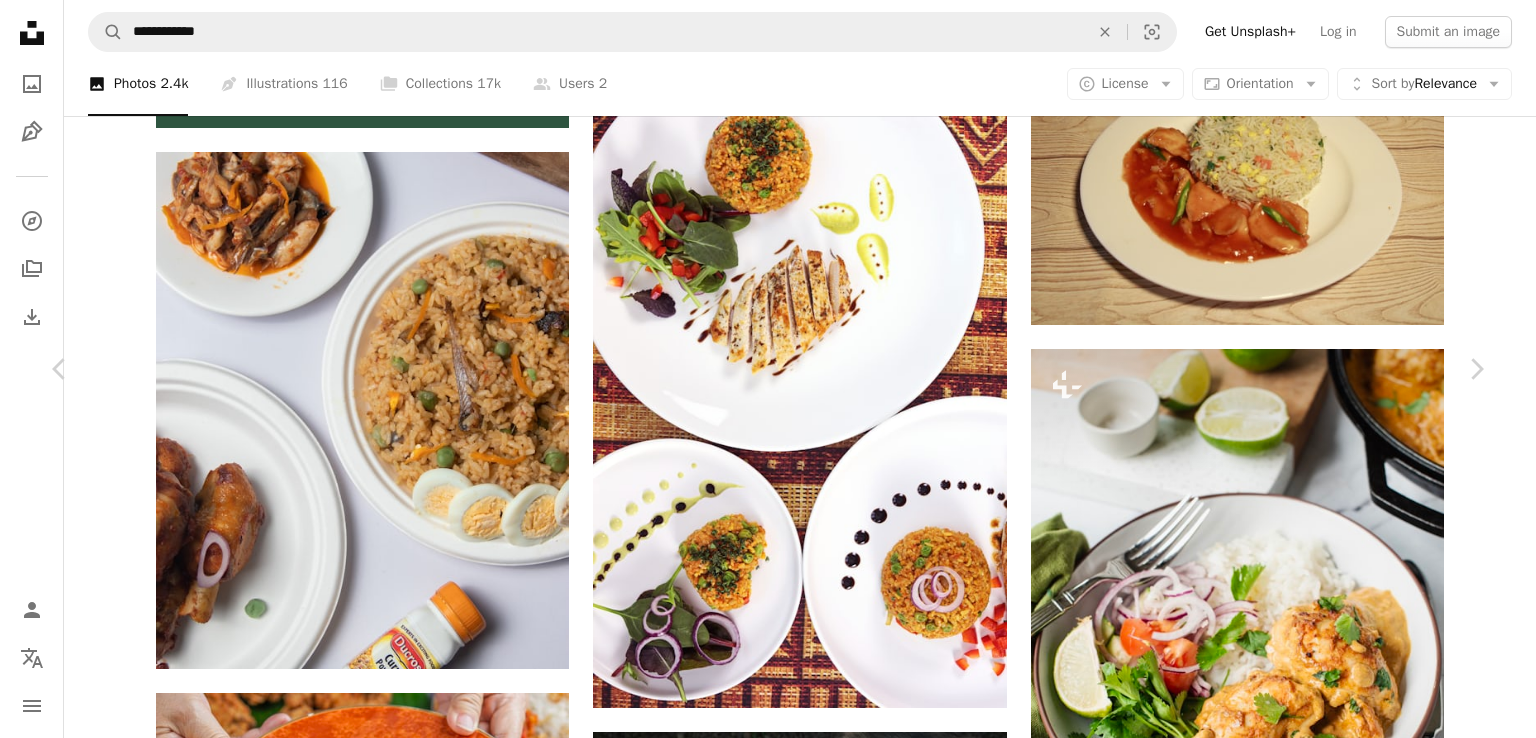 click on "An X shape Chevron left Chevron right [USERNAME] [USERNAME] A heart A plus sign Edit image   Plus sign for Unsplash+ Download free Chevron down Zoom in Views 48,021 Downloads 697 A forward-right arrow Share Info icon Info More Actions Elegant African Food Plating for Hotels and Restaurants Jollof Rice Calendar outlined Published on [MONTH] 9, 2022 Camera Canon, EOS 5D Mark IV Safety Free to use under the Unsplash License africa dinner table chicken food african food jollof rice chicken rice west african food food art plant lunch pottery meal dish produce culinary porcelain platter Backgrounds Browse premium related images on iStock  |  Save 20% with code UNSPLASH20 View more on iStock  ↗ Related images A heart A plus sign [FIRST] [LAST] Arrow pointing down Plus sign for Unsplash+ A heart A plus sign [FIRST] [LAST] For  Unsplash+ A lock   Download Plus sign for Unsplash+ A heart A plus sign [FIRST] [LAST] For  Unsplash+ A lock   Download A heart A plus sign [FIRST] [LAST] Available for hire" at bounding box center (768, 6147) 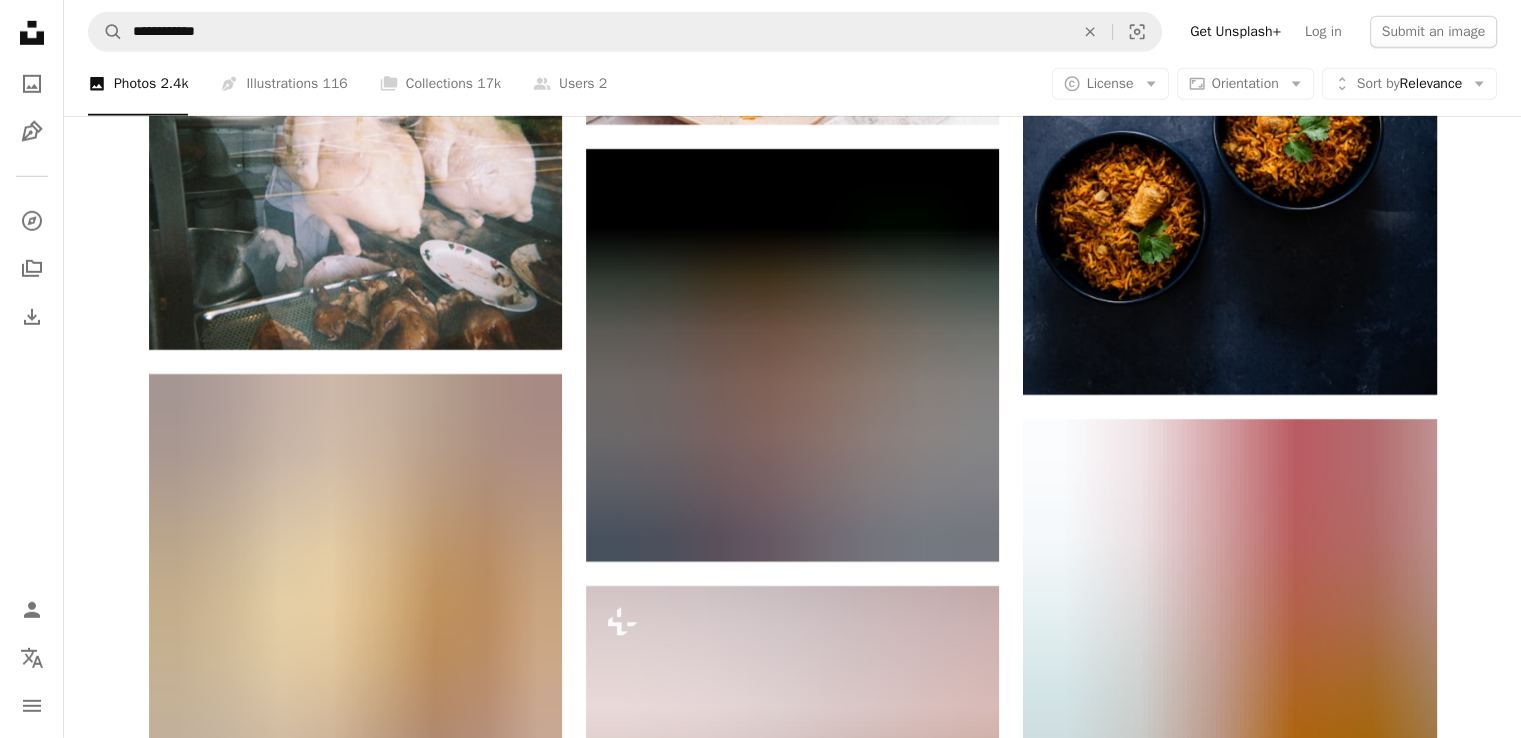 scroll, scrollTop: 6113, scrollLeft: 0, axis: vertical 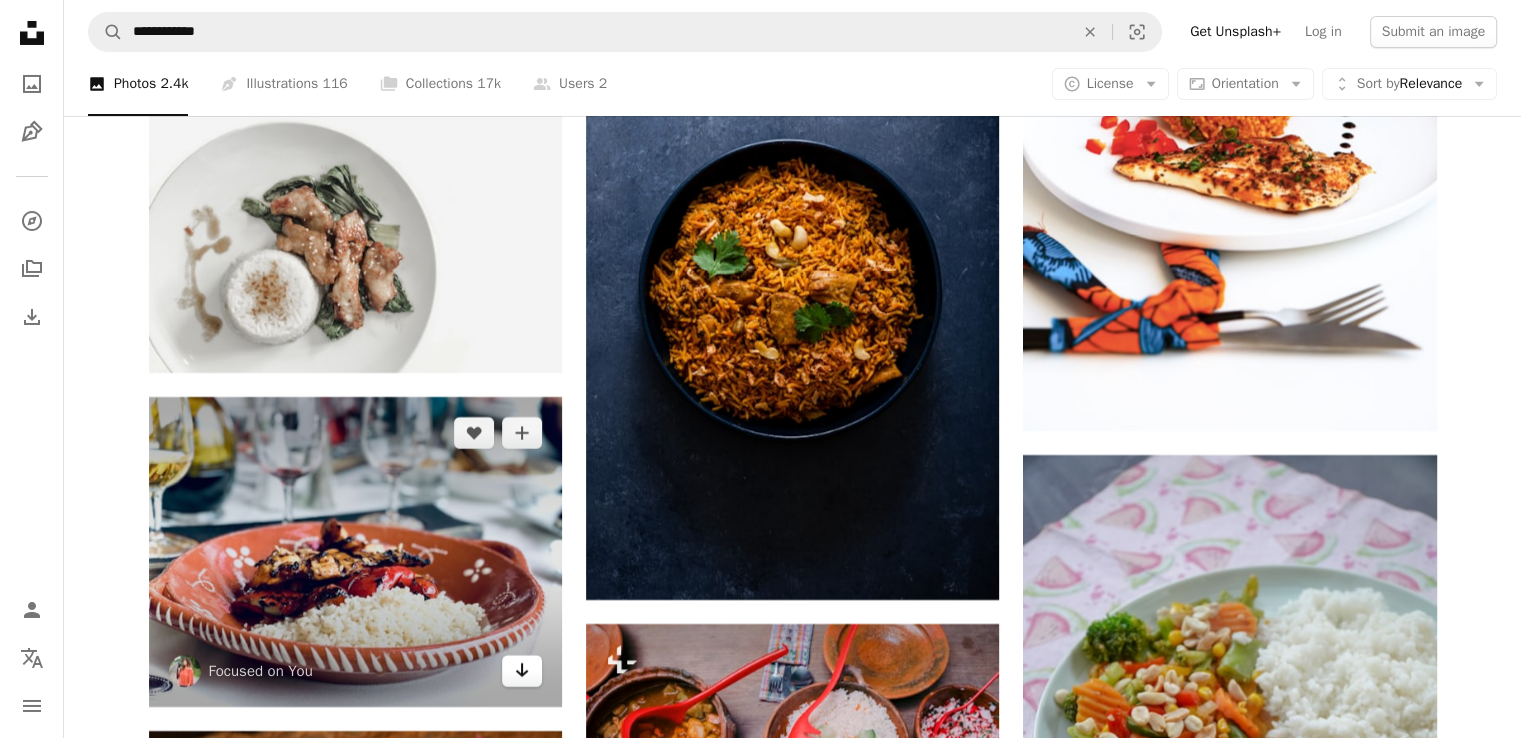 click on "Arrow pointing down" at bounding box center [522, 671] 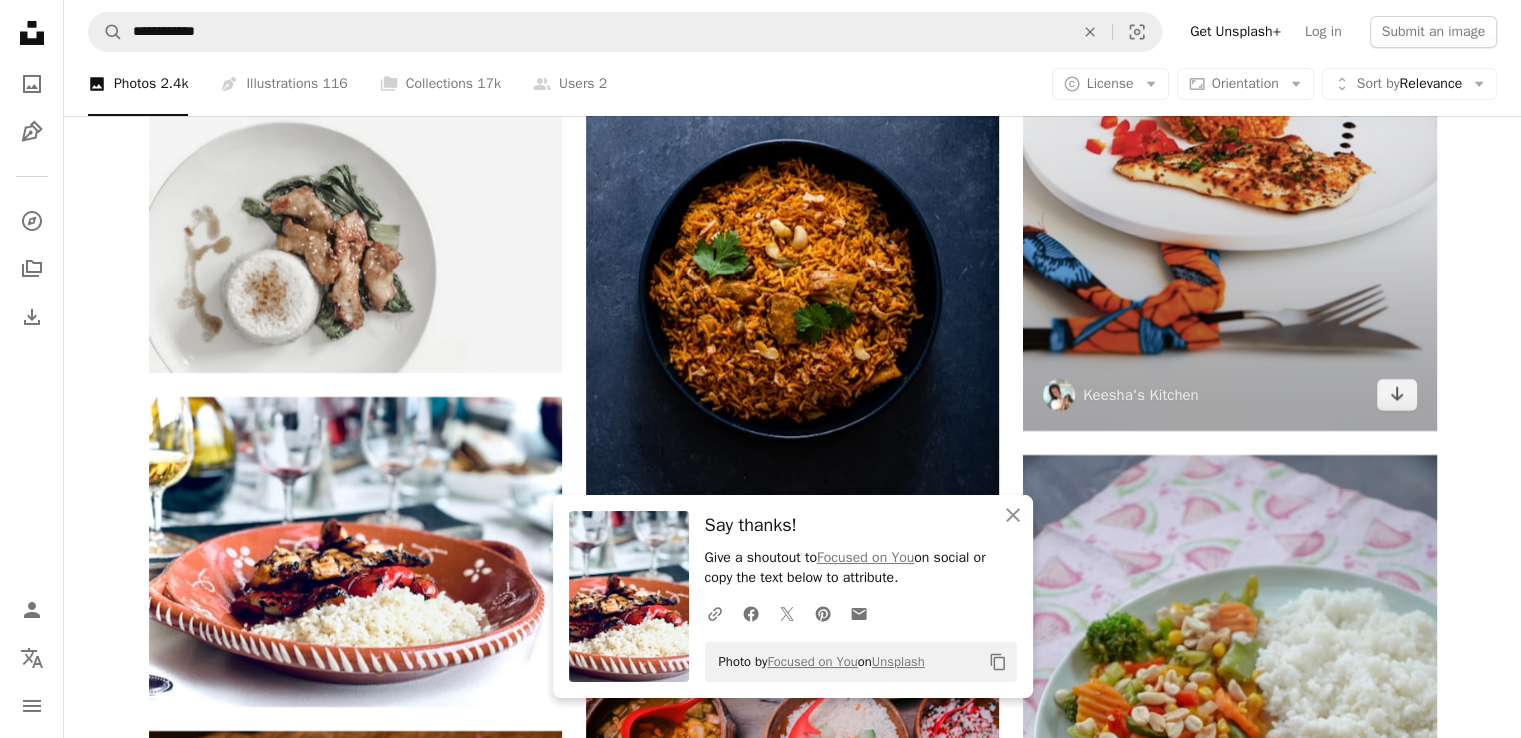 click at bounding box center (1229, 121) 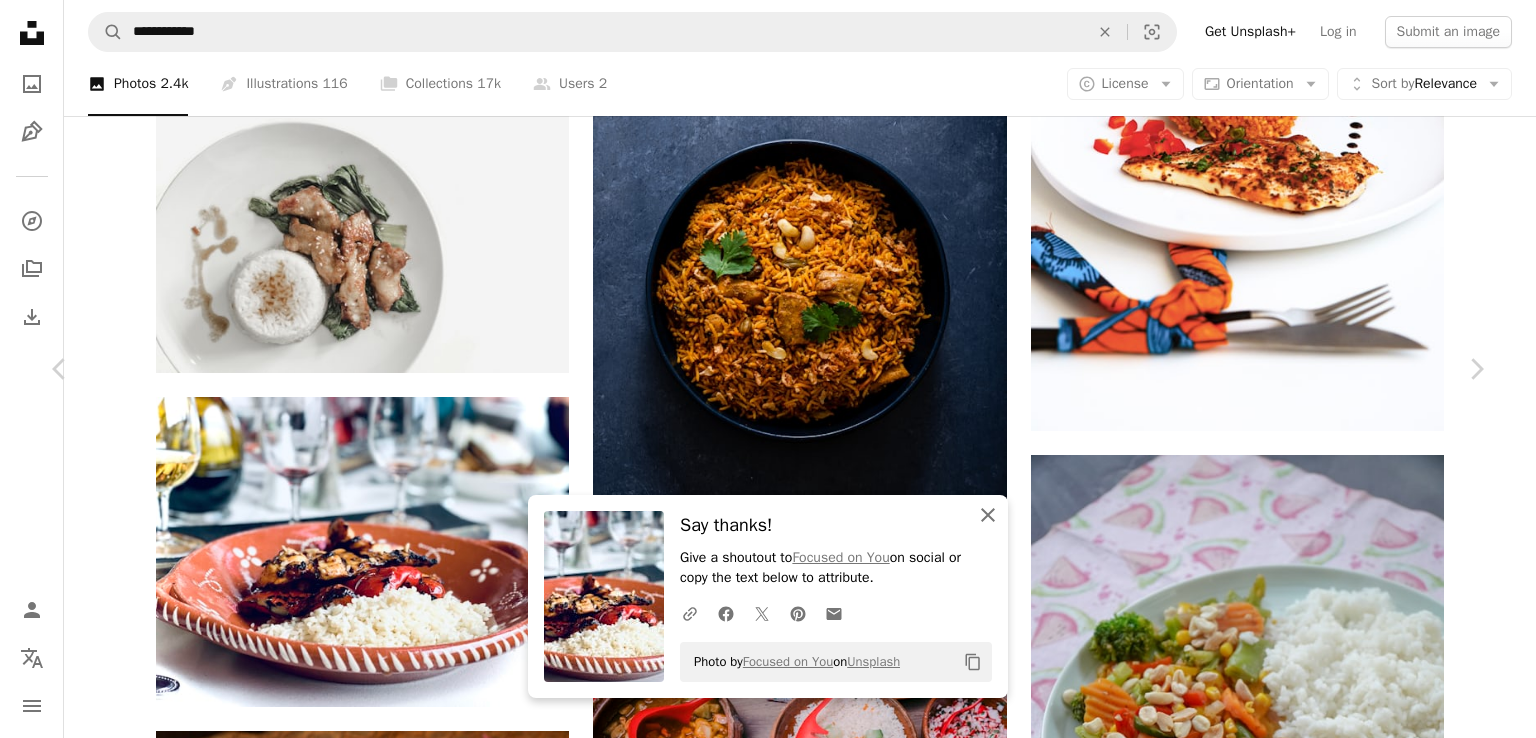 click on "An X shape" 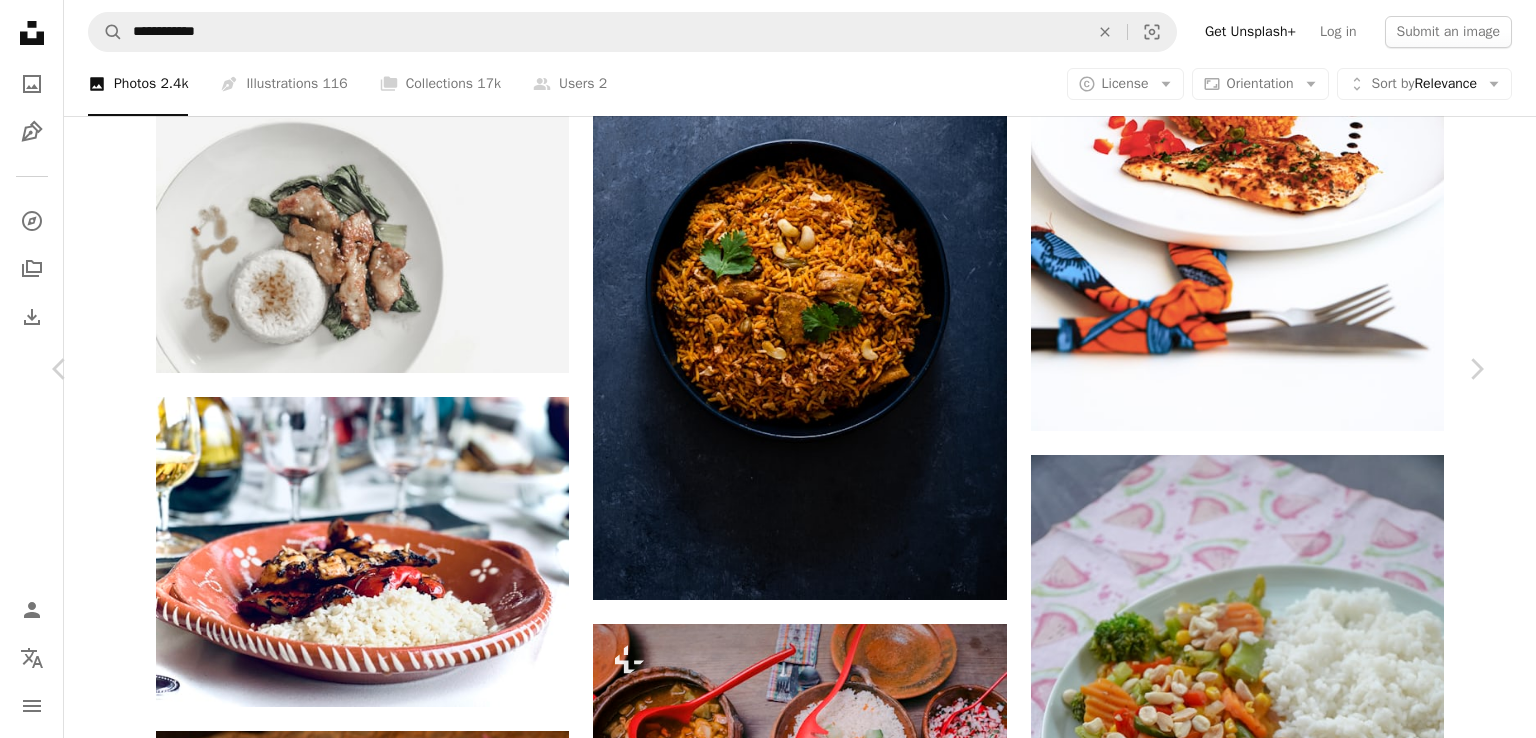 click on "Download free" at bounding box center (1287, 3360) 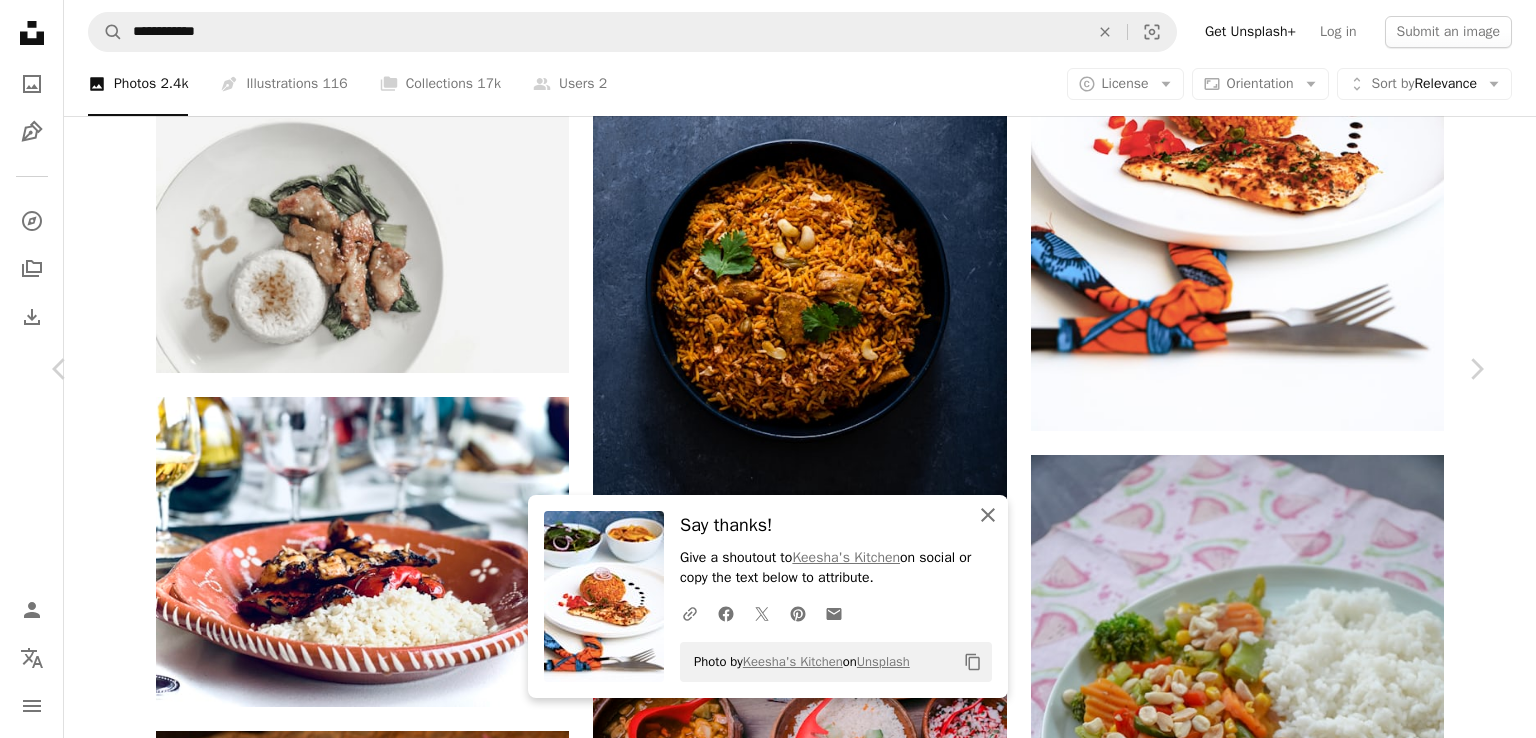 click on "An X shape" 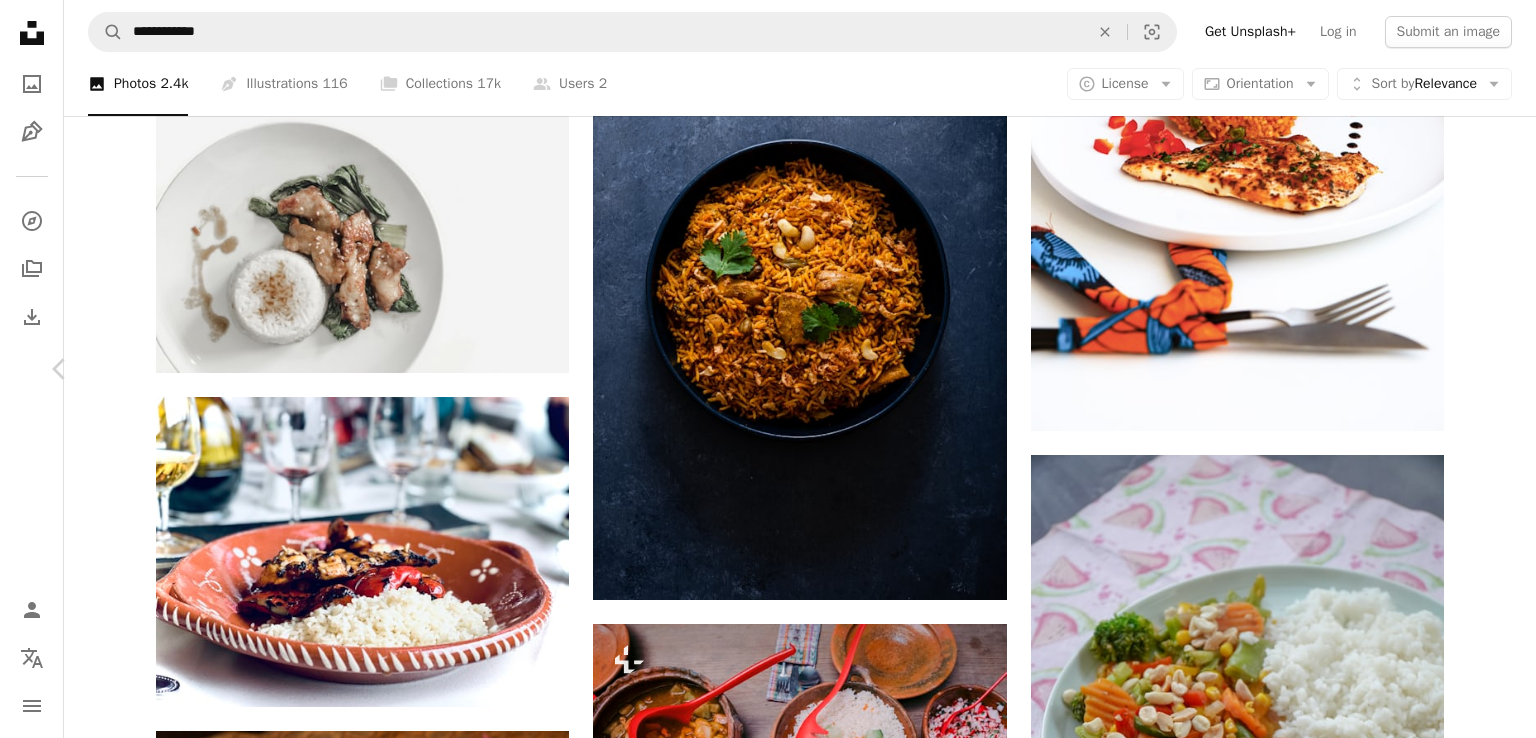 click on "Chevron right" at bounding box center (1476, 369) 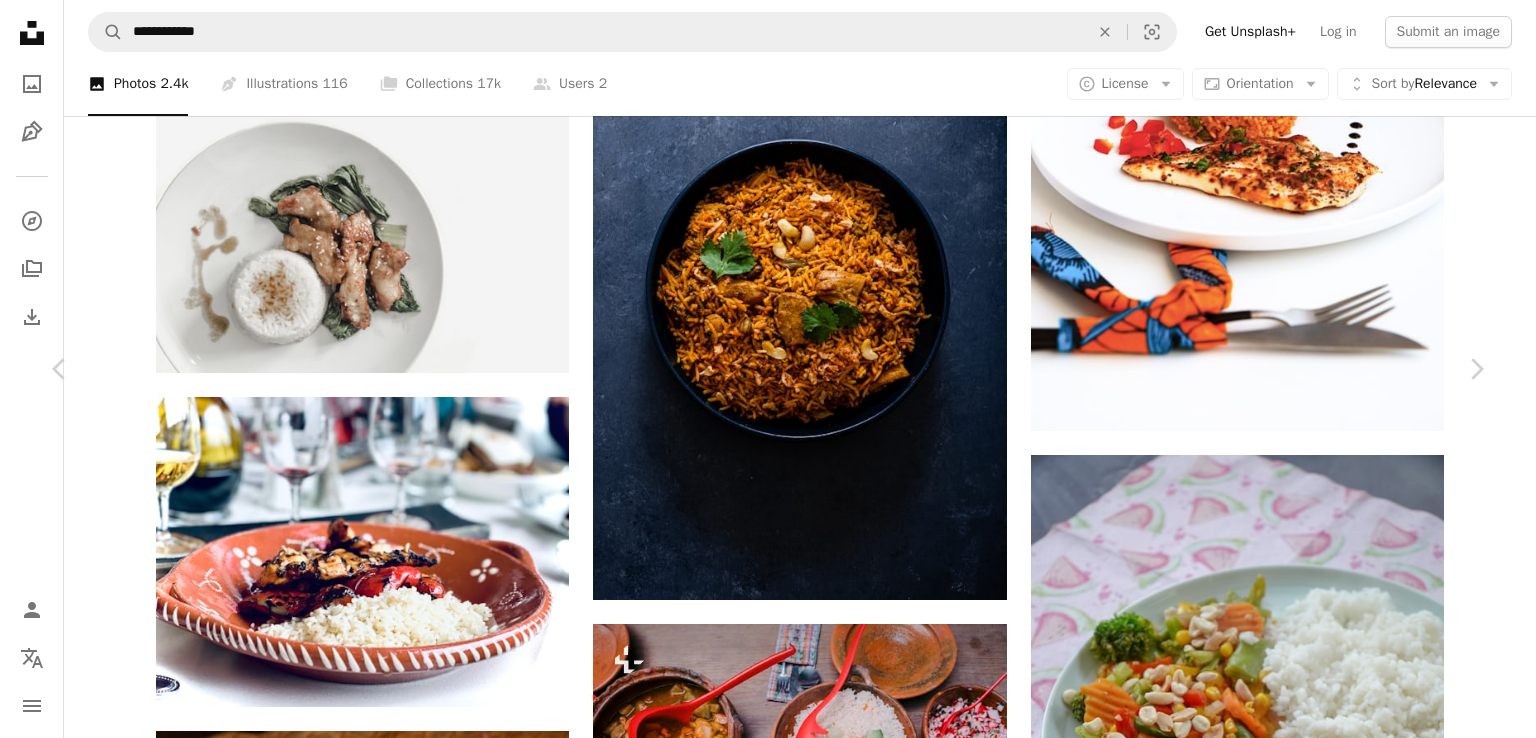click on "An X shape Chevron left Chevron right [FIRST] [LAST] [USERNAME] A heart A plus sign Edit image   Plus sign for Unsplash+ Download free Chevron down Zoom in ––– ––  –– ––– –––– –––– ––– ––  –– ––– –––– –––– ––– ––  –– ––– –––– –––– A forward-right arrow Share Info icon Info More Actions –––   – –––  – – ––  – ––––. ––– ––– ––––  –––– ––– ––– – –––– –––– ––– –––   –––– –––– Browse premium related images on iStock  |  Save 20% with code UNSPLASH20 Related images" at bounding box center (768, 3682) 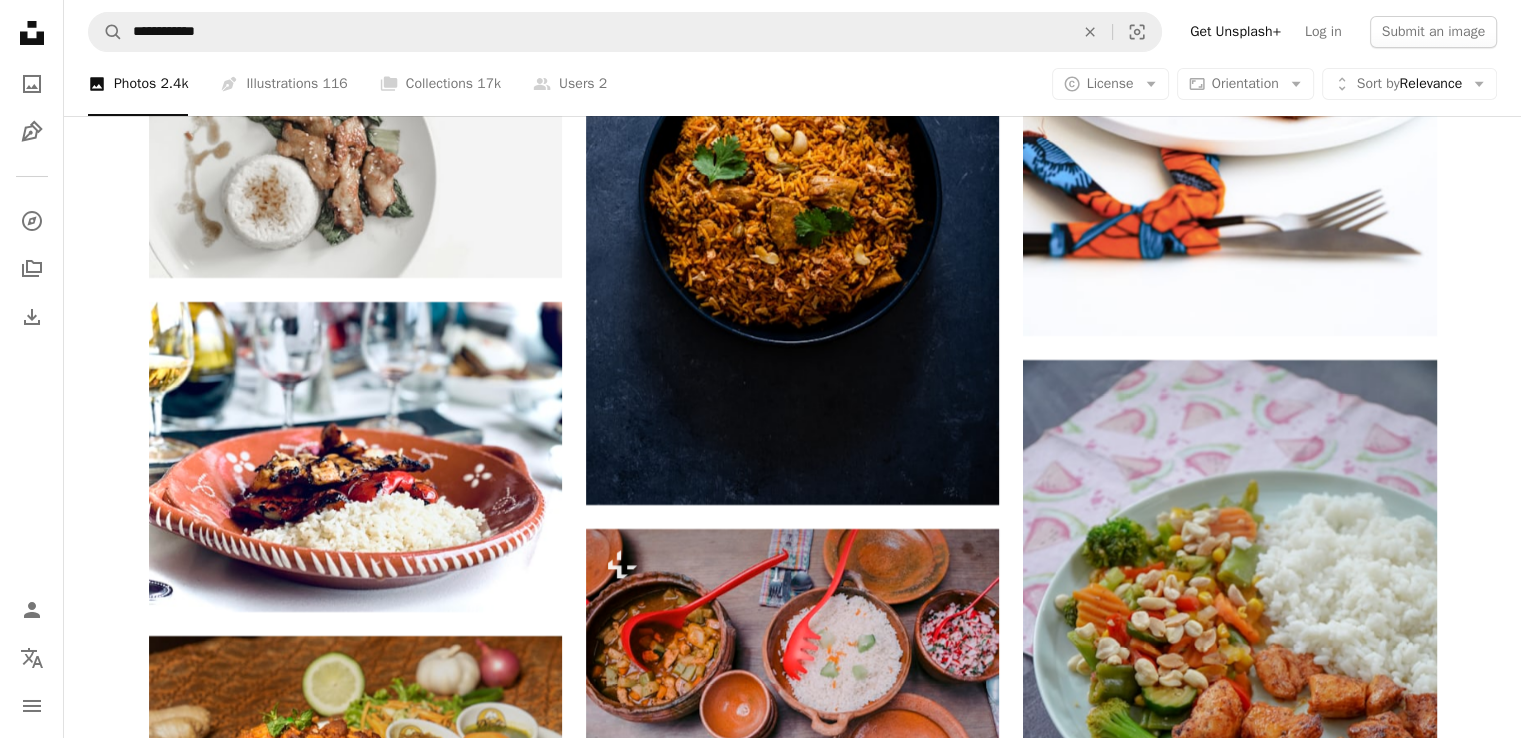 scroll, scrollTop: 7456, scrollLeft: 0, axis: vertical 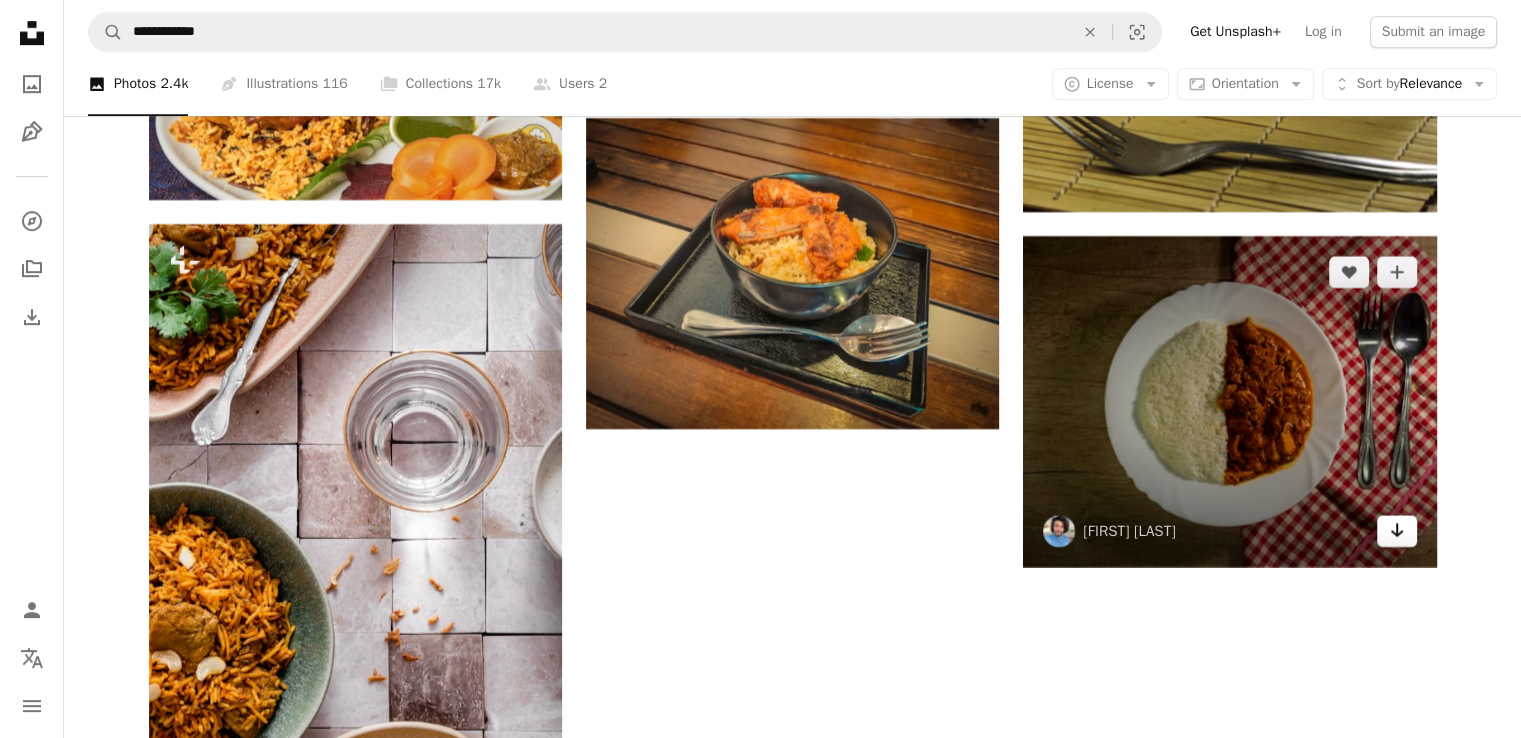 click on "Arrow pointing down" 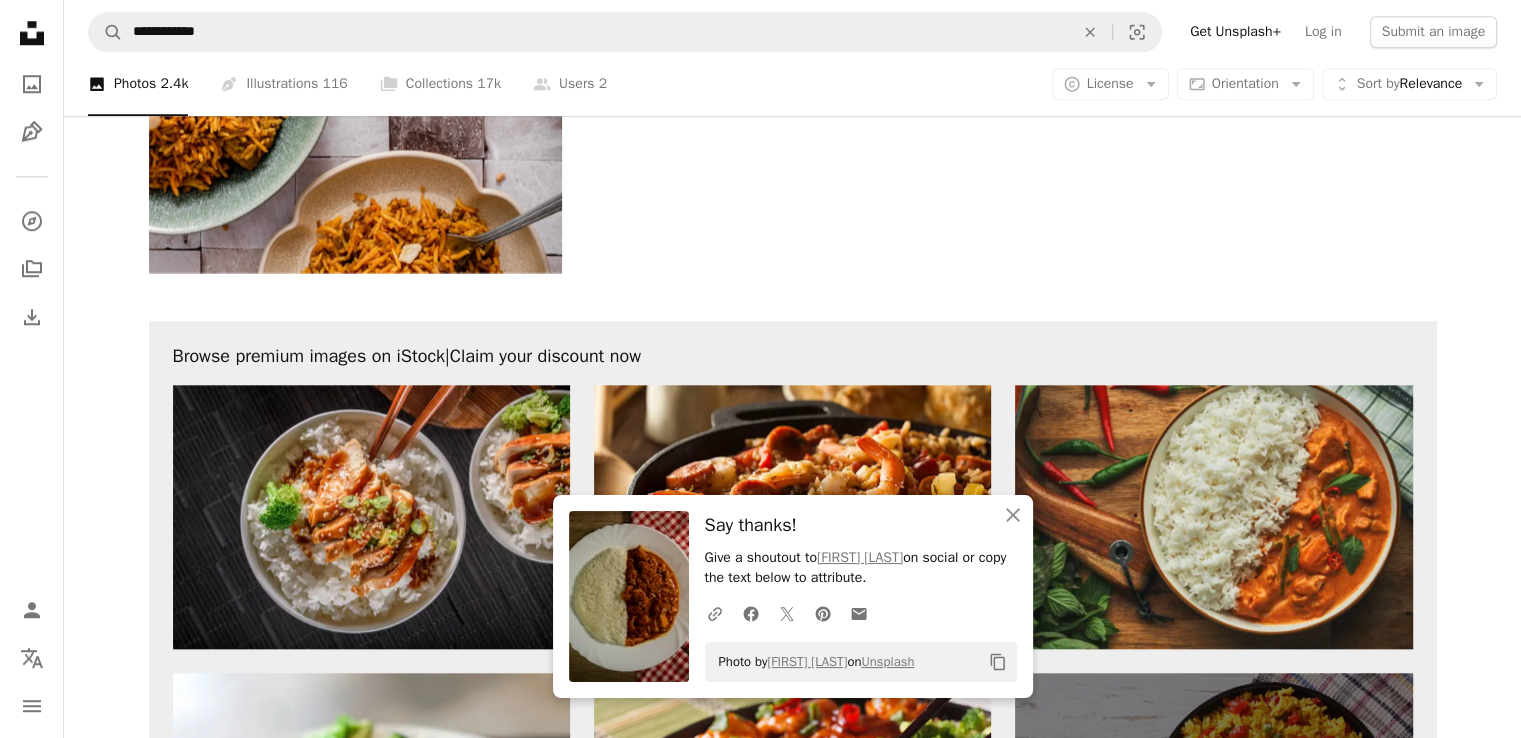 scroll, scrollTop: 9495, scrollLeft: 0, axis: vertical 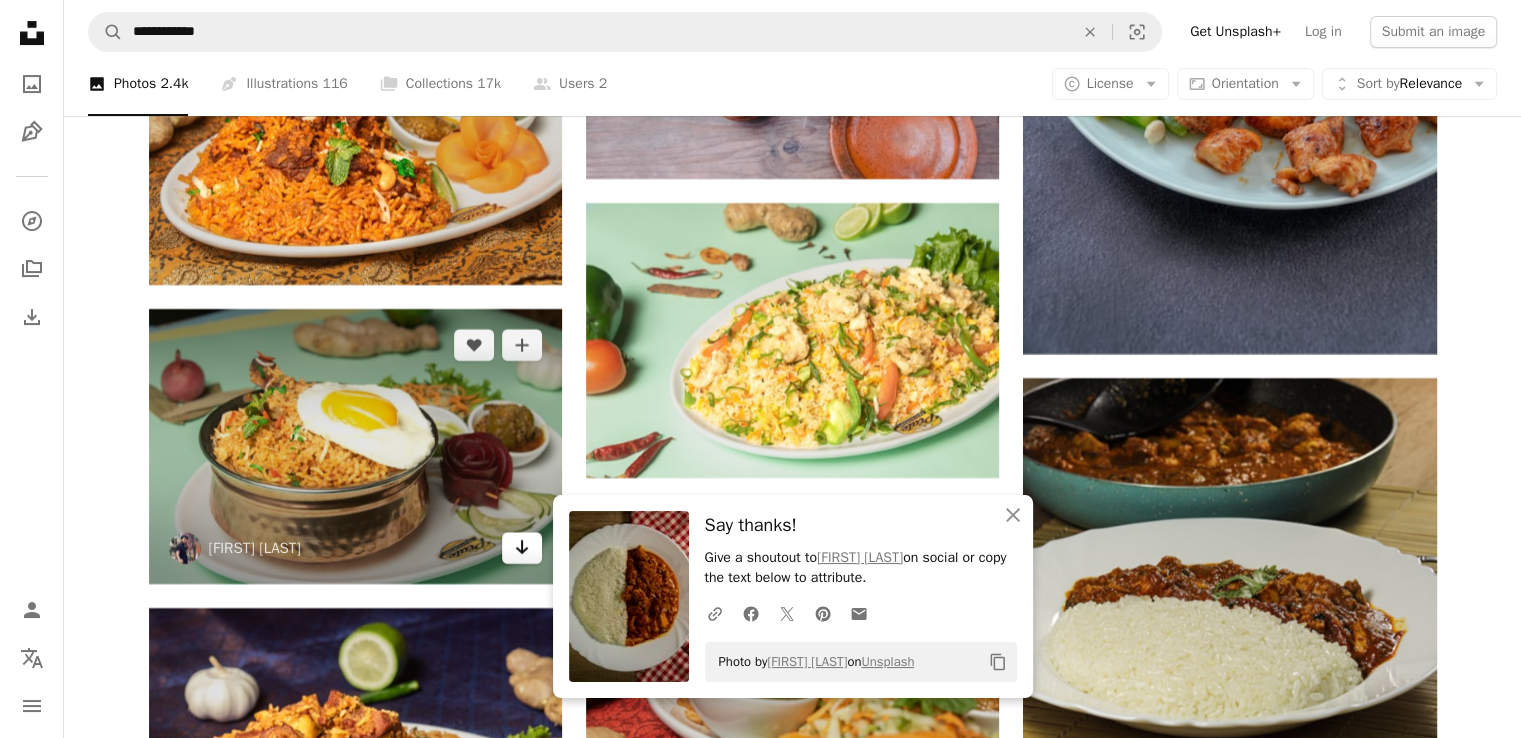 click on "Arrow pointing down" 